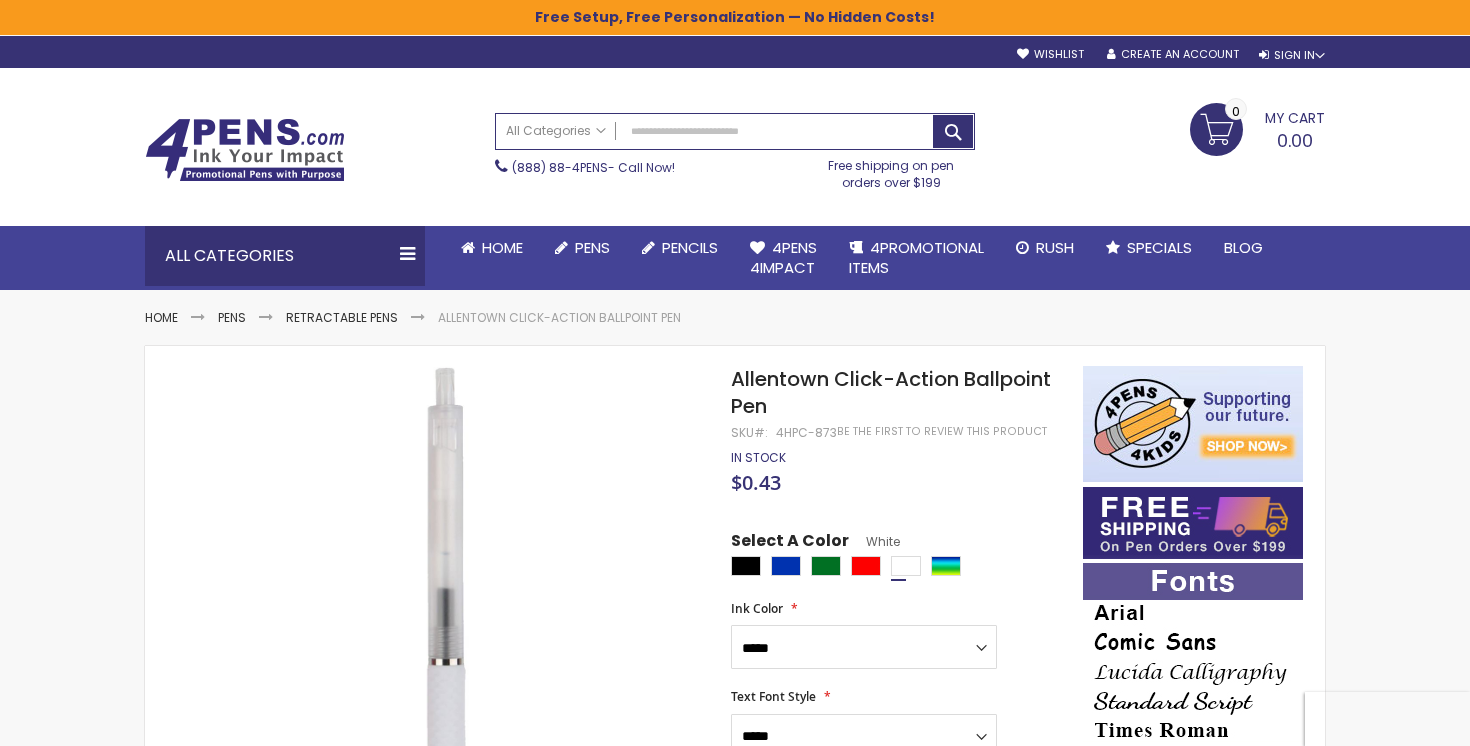 select on "*****" 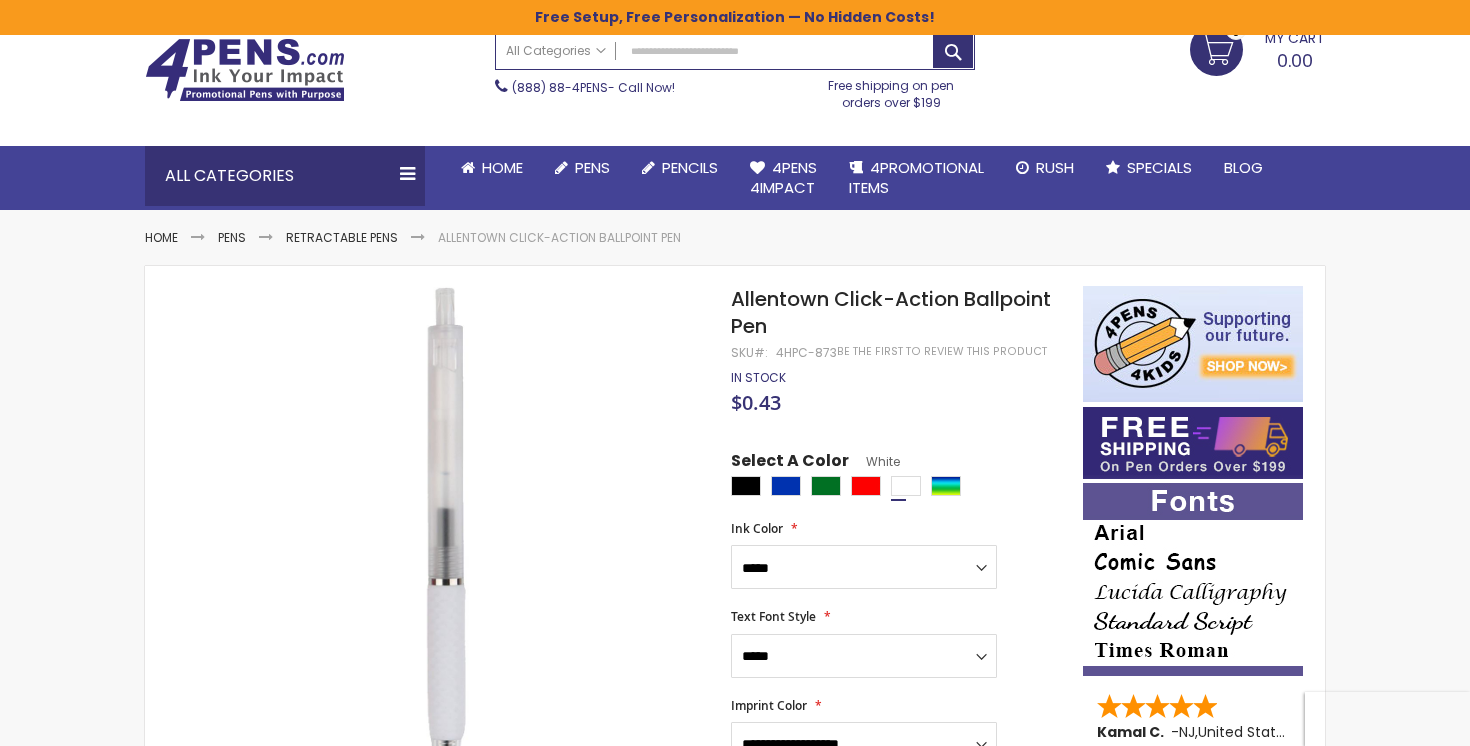 scroll, scrollTop: 0, scrollLeft: 0, axis: both 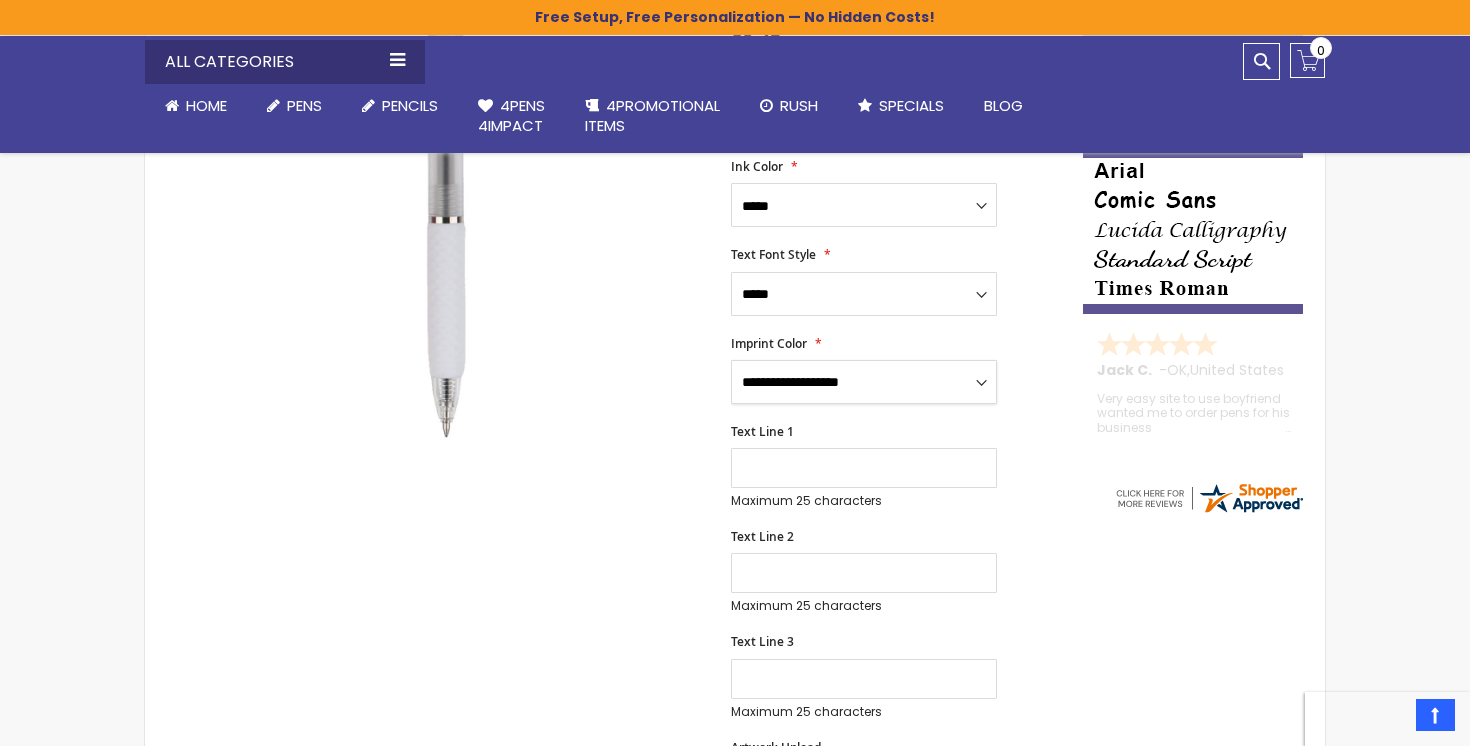 click on "**********" at bounding box center [864, 382] 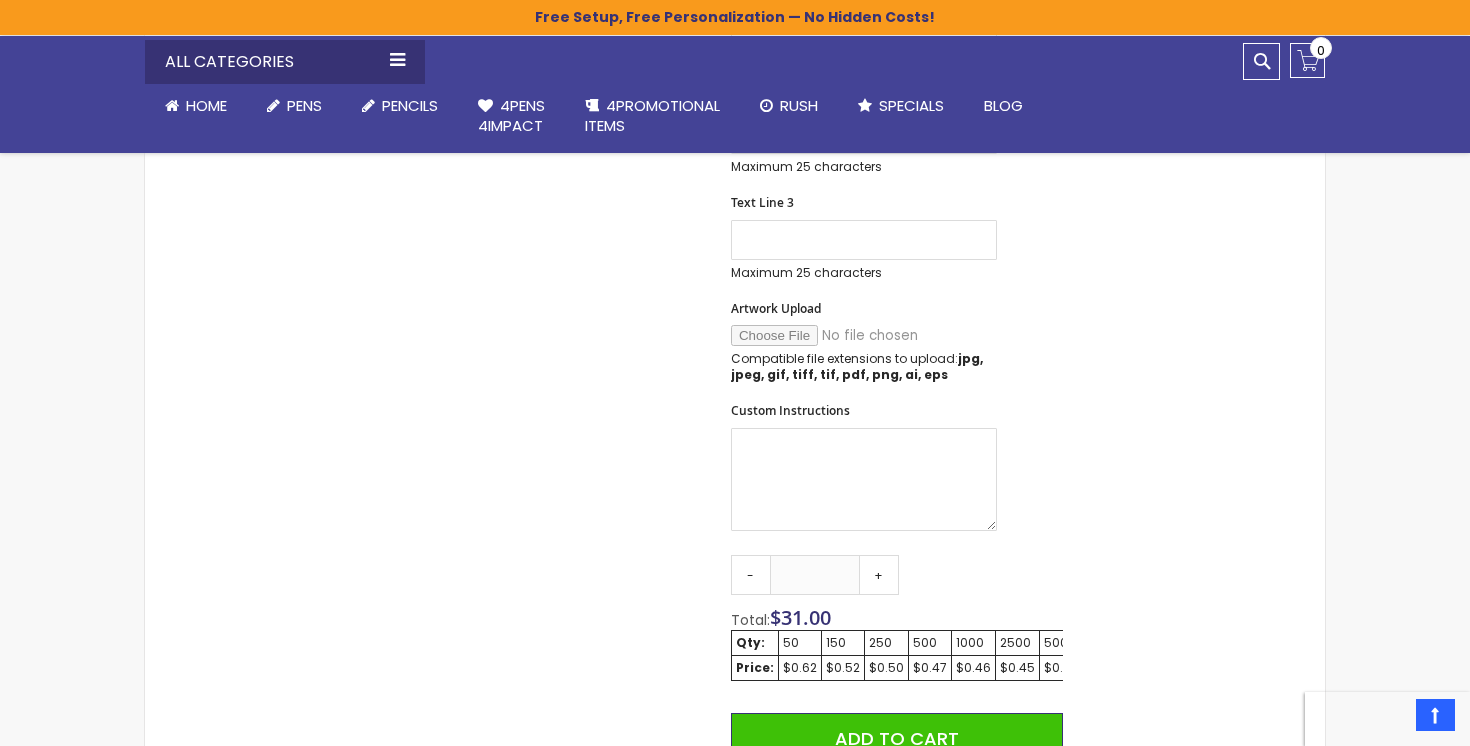 scroll, scrollTop: 883, scrollLeft: 0, axis: vertical 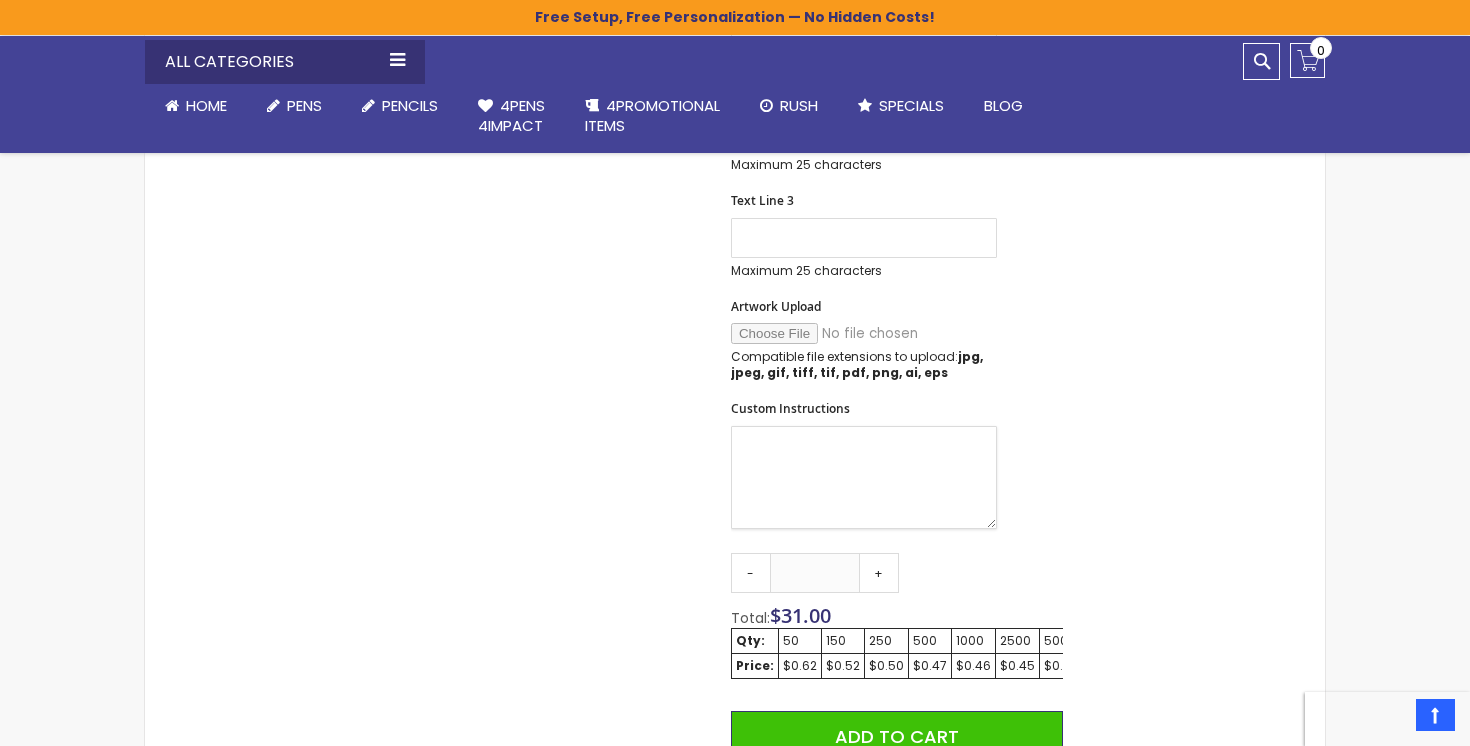 click on "Custom Instructions" at bounding box center (864, 477) 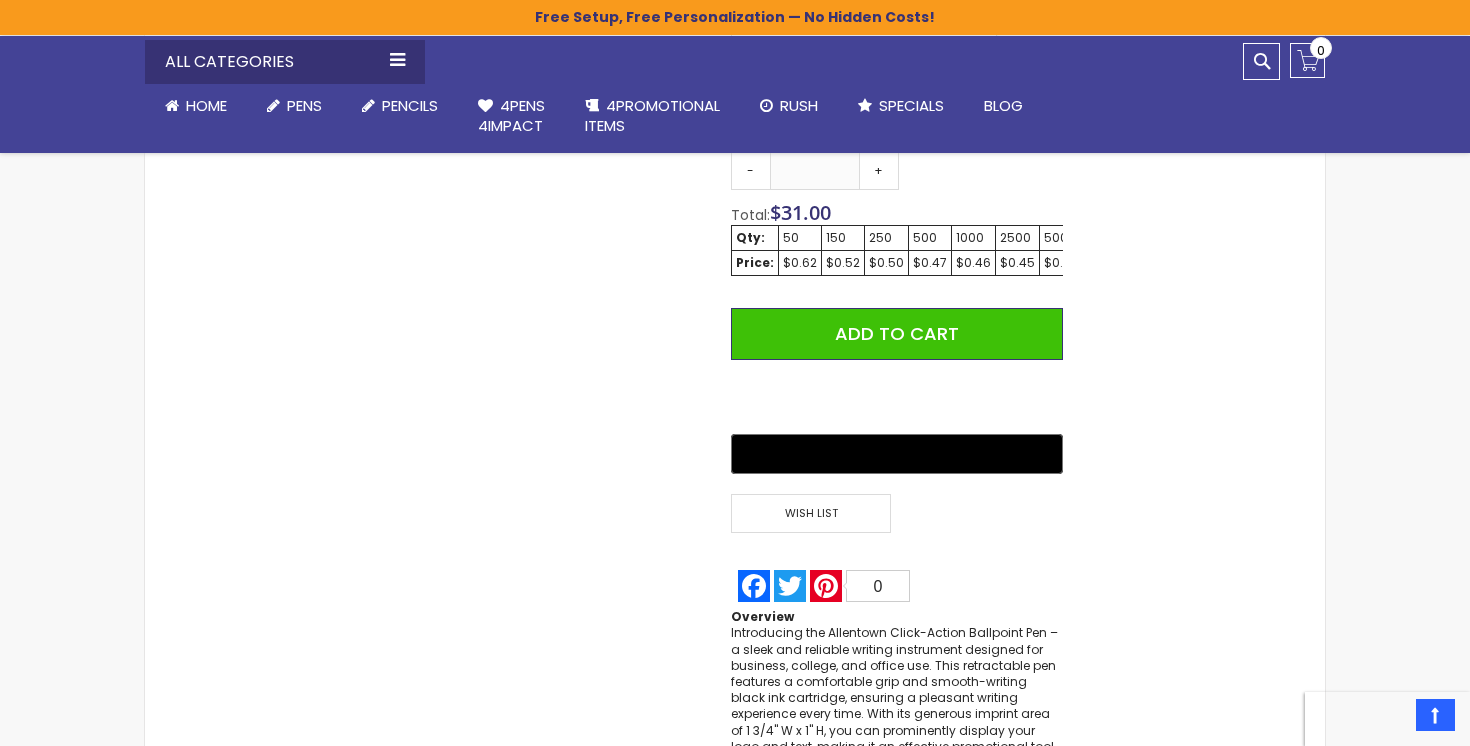 scroll, scrollTop: 1220, scrollLeft: 0, axis: vertical 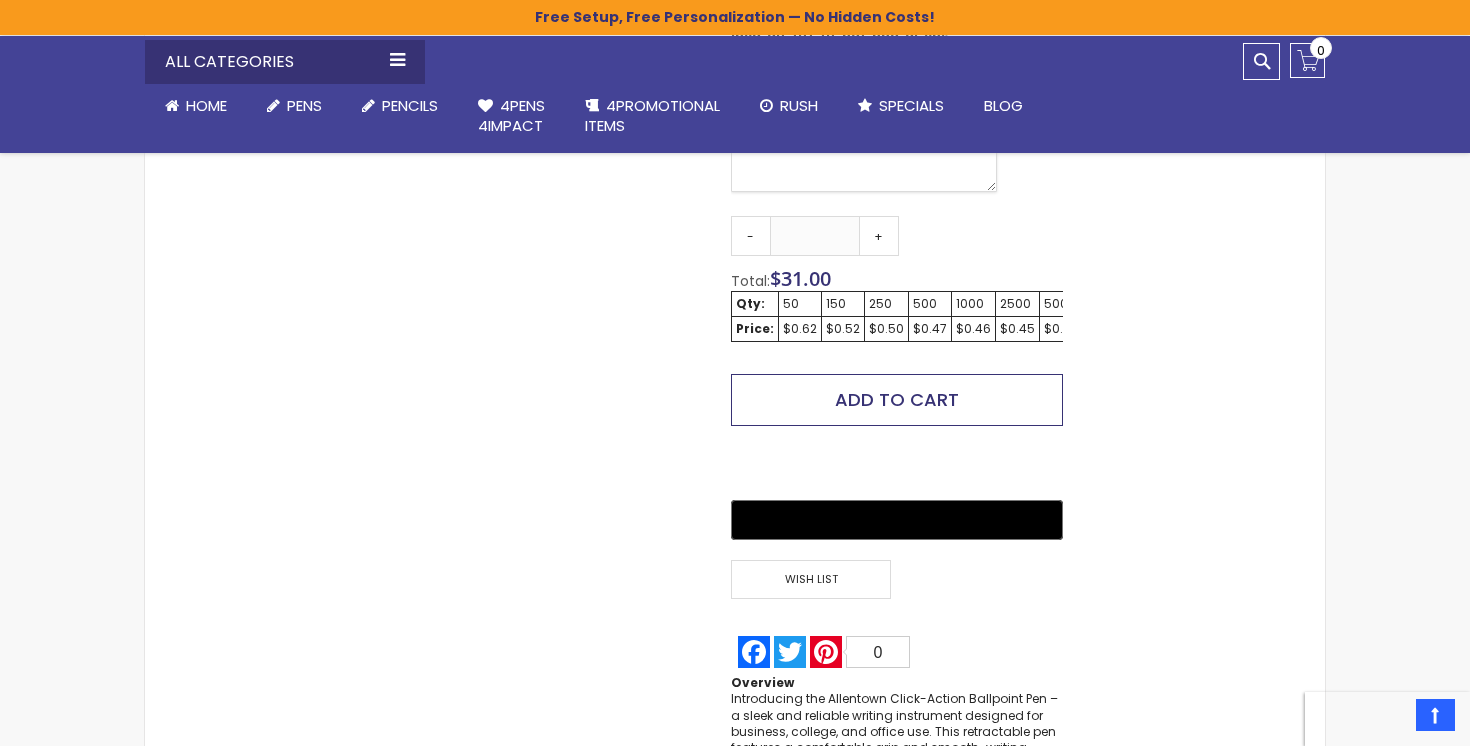 type on "**********" 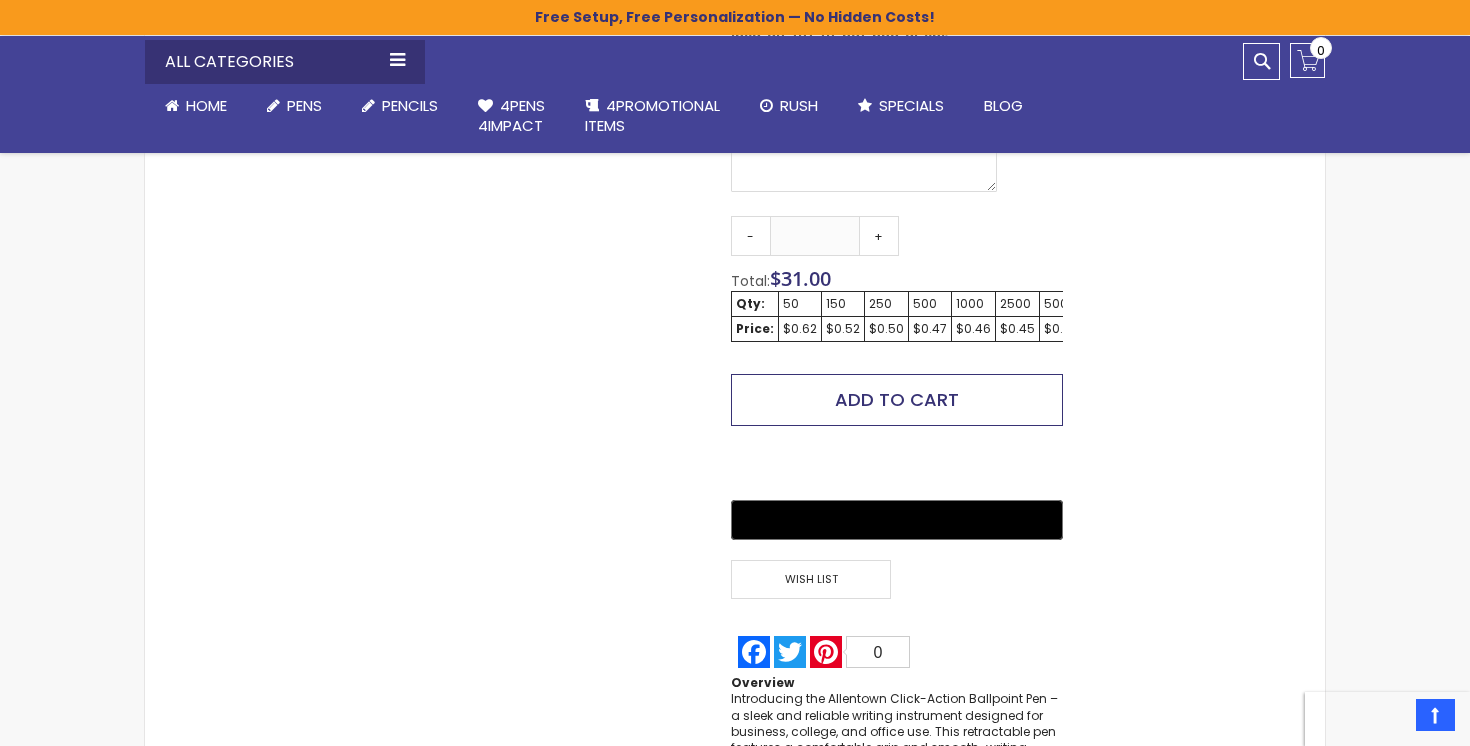 click on "Add to Cart" at bounding box center (897, 400) 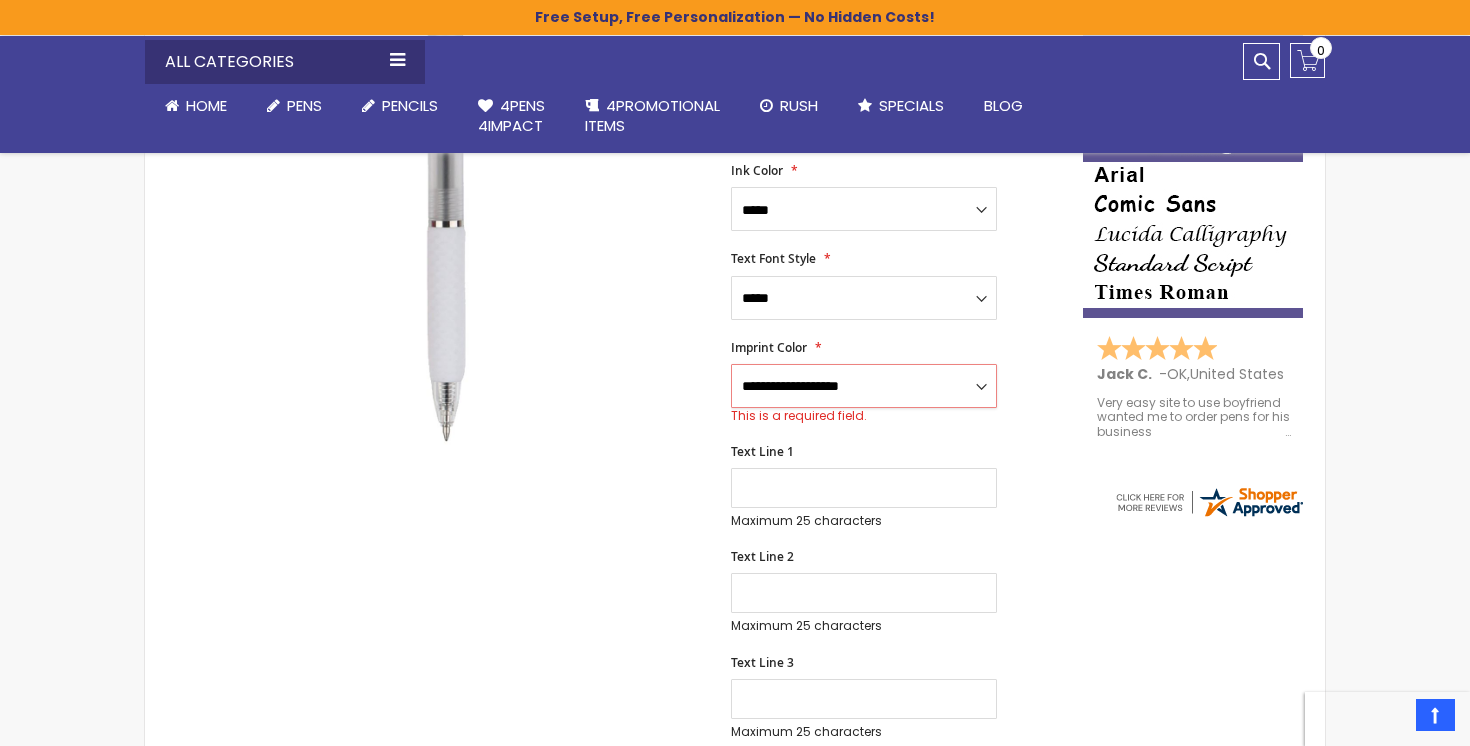 scroll, scrollTop: 429, scrollLeft: 0, axis: vertical 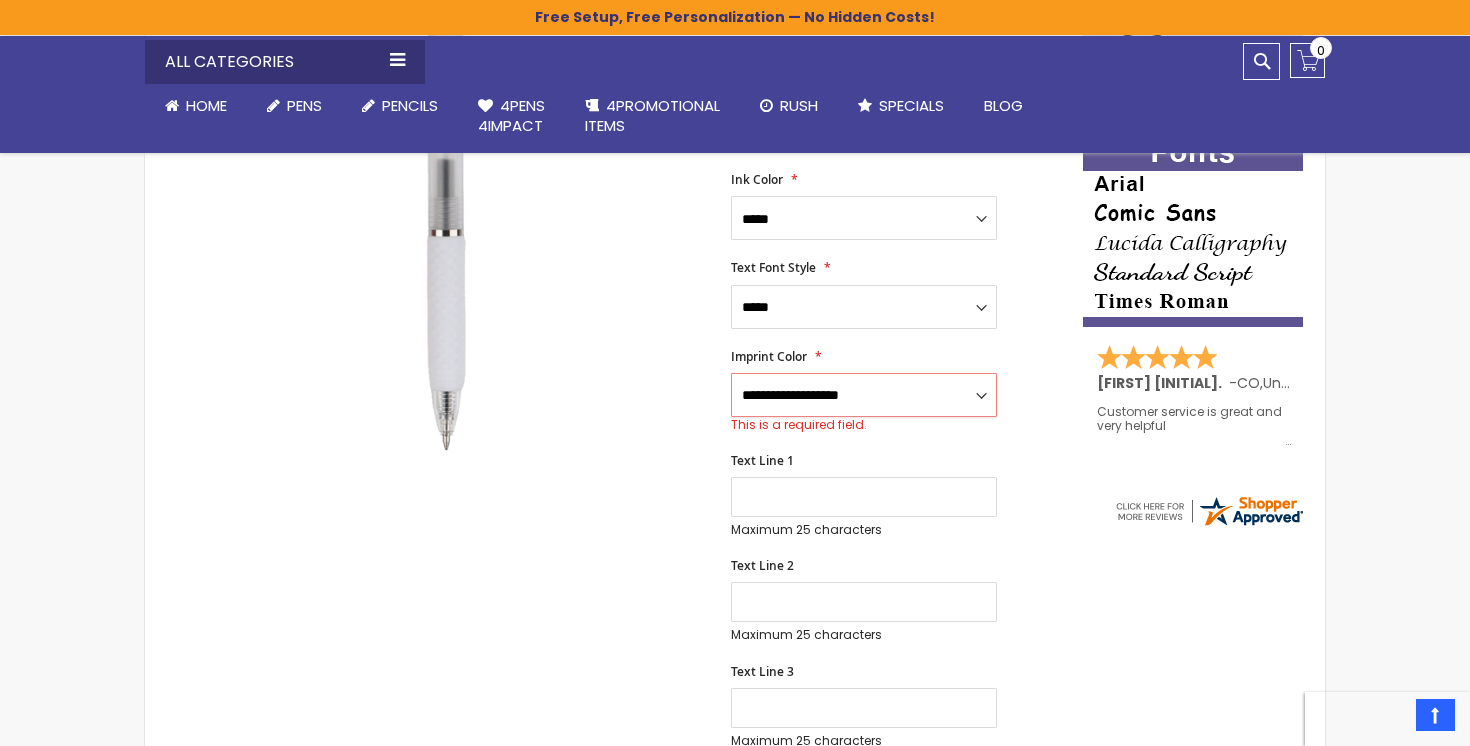click on "**********" at bounding box center (864, 395) 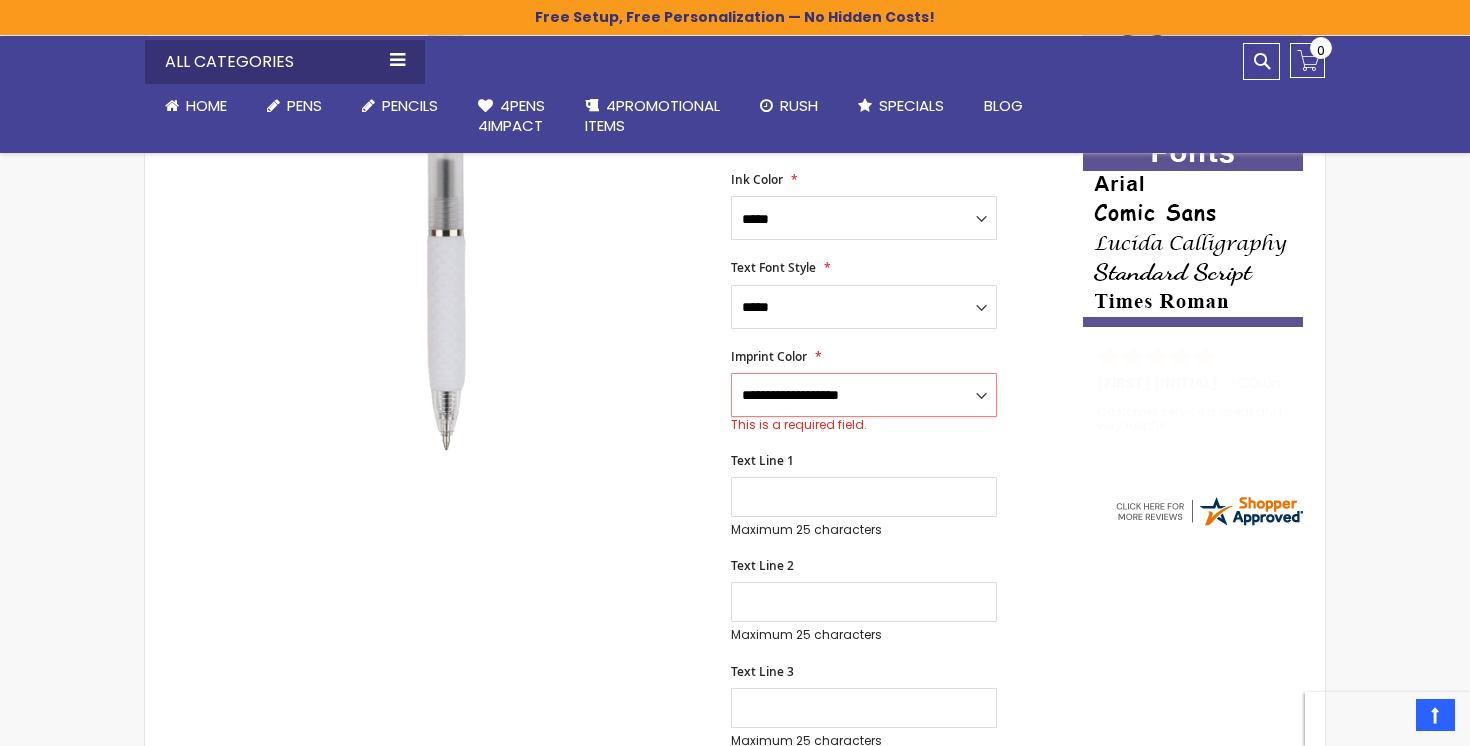select on "*****" 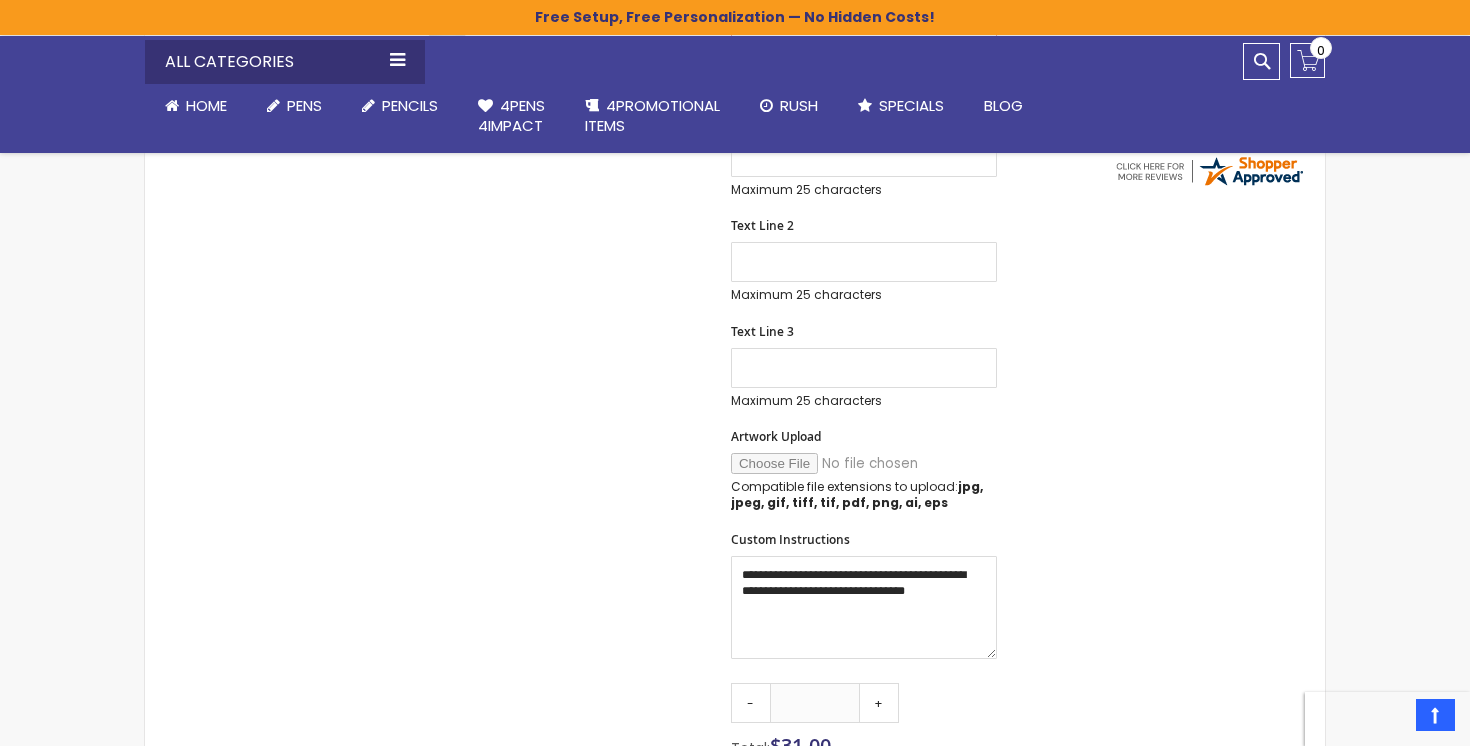scroll, scrollTop: 770, scrollLeft: 0, axis: vertical 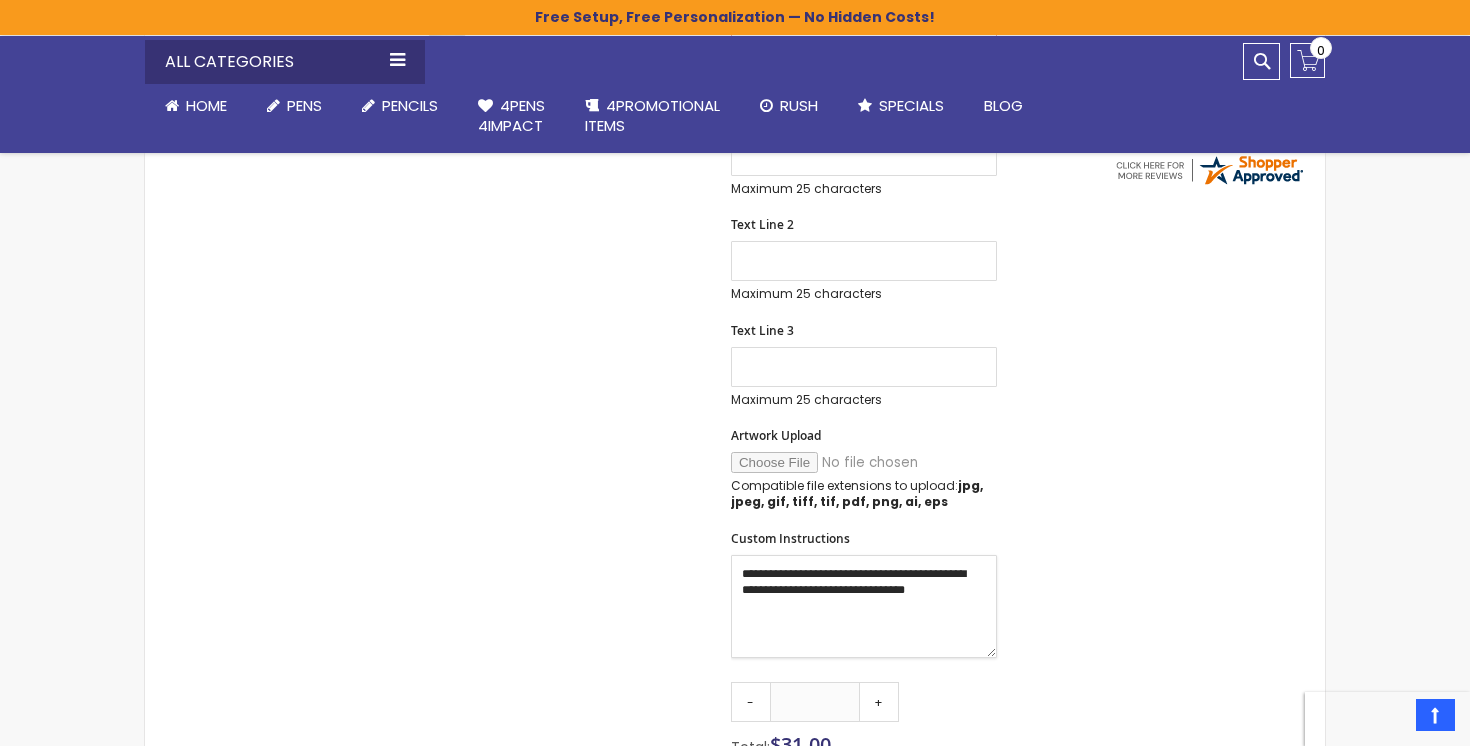 click on "**********" at bounding box center [864, 606] 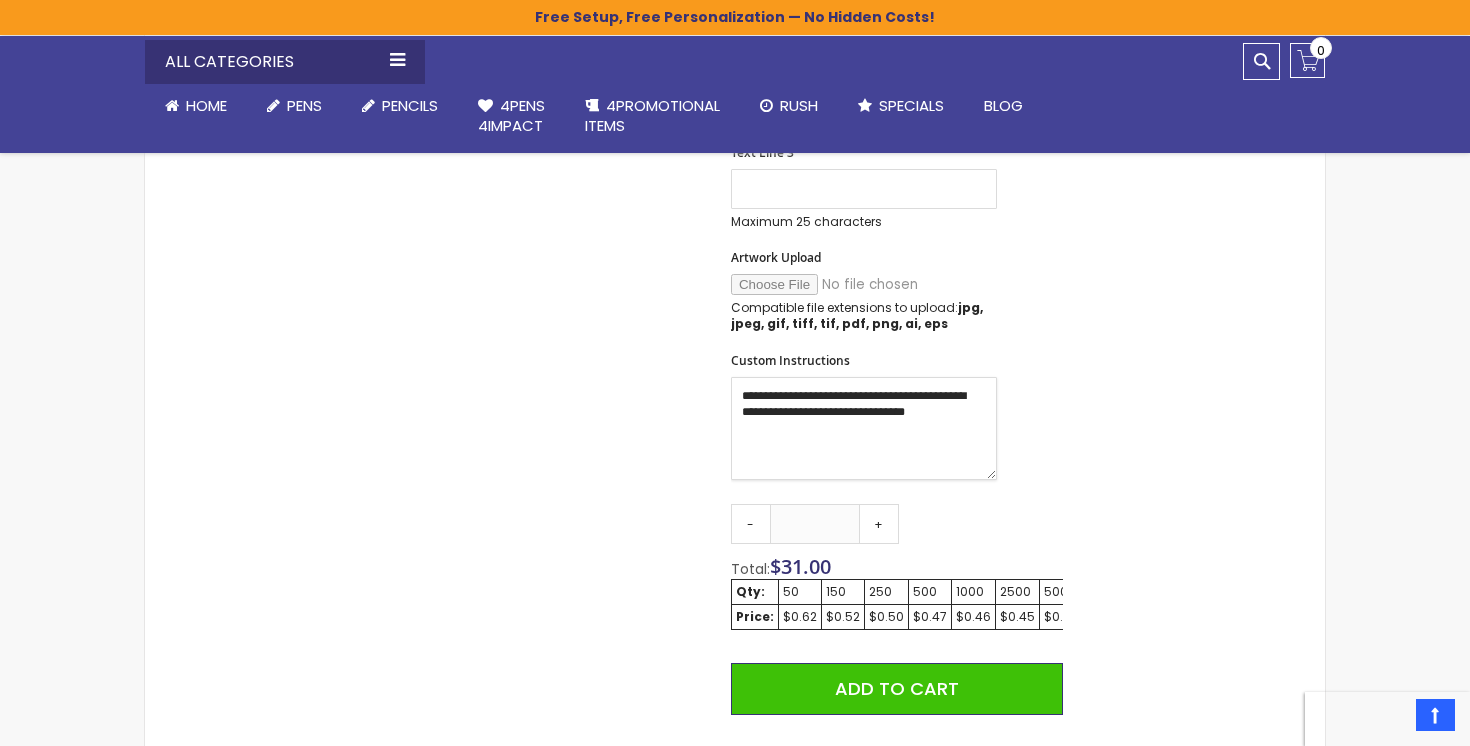 scroll, scrollTop: 1129, scrollLeft: 0, axis: vertical 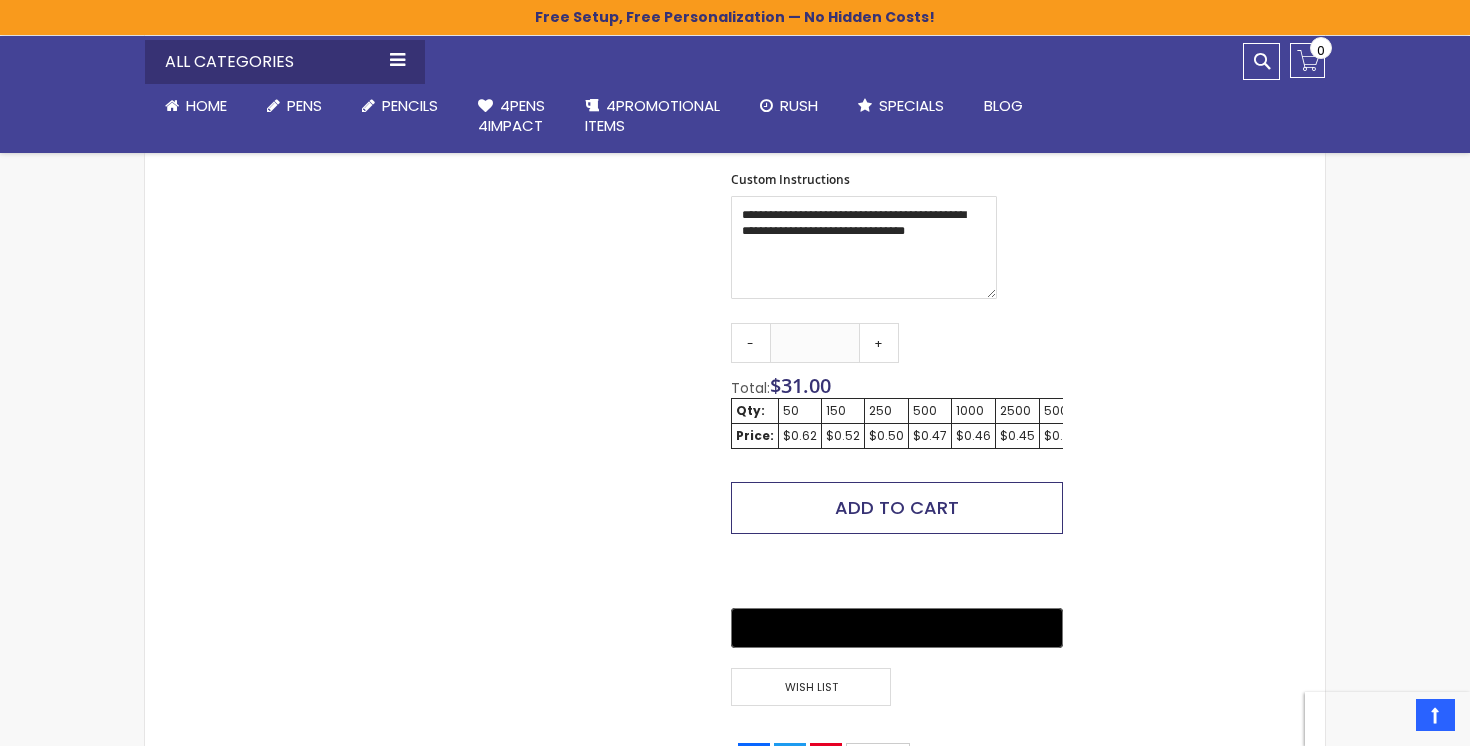 click on "Add to Cart" at bounding box center (897, 508) 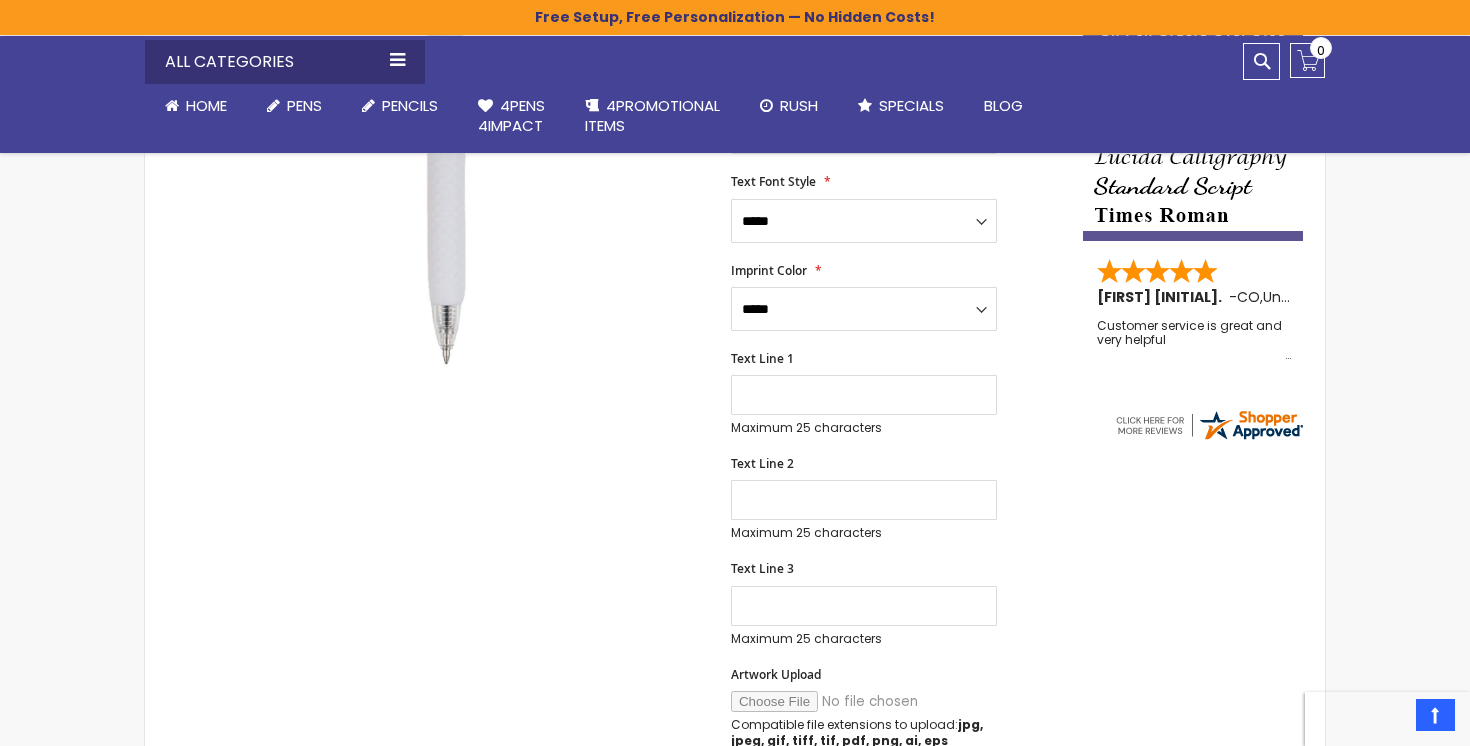 scroll, scrollTop: 510, scrollLeft: 0, axis: vertical 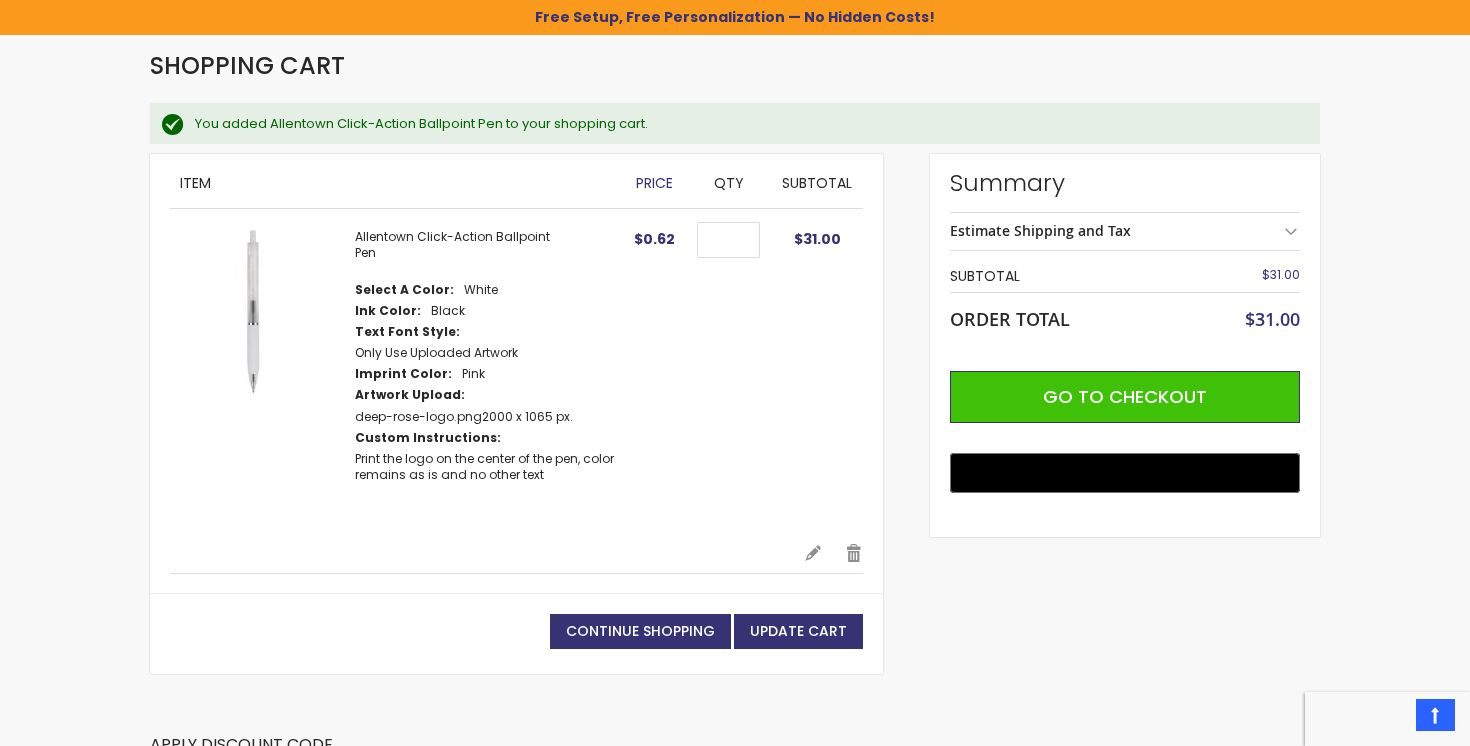 click on "Estimate Shipping and Tax" at bounding box center [1040, 230] 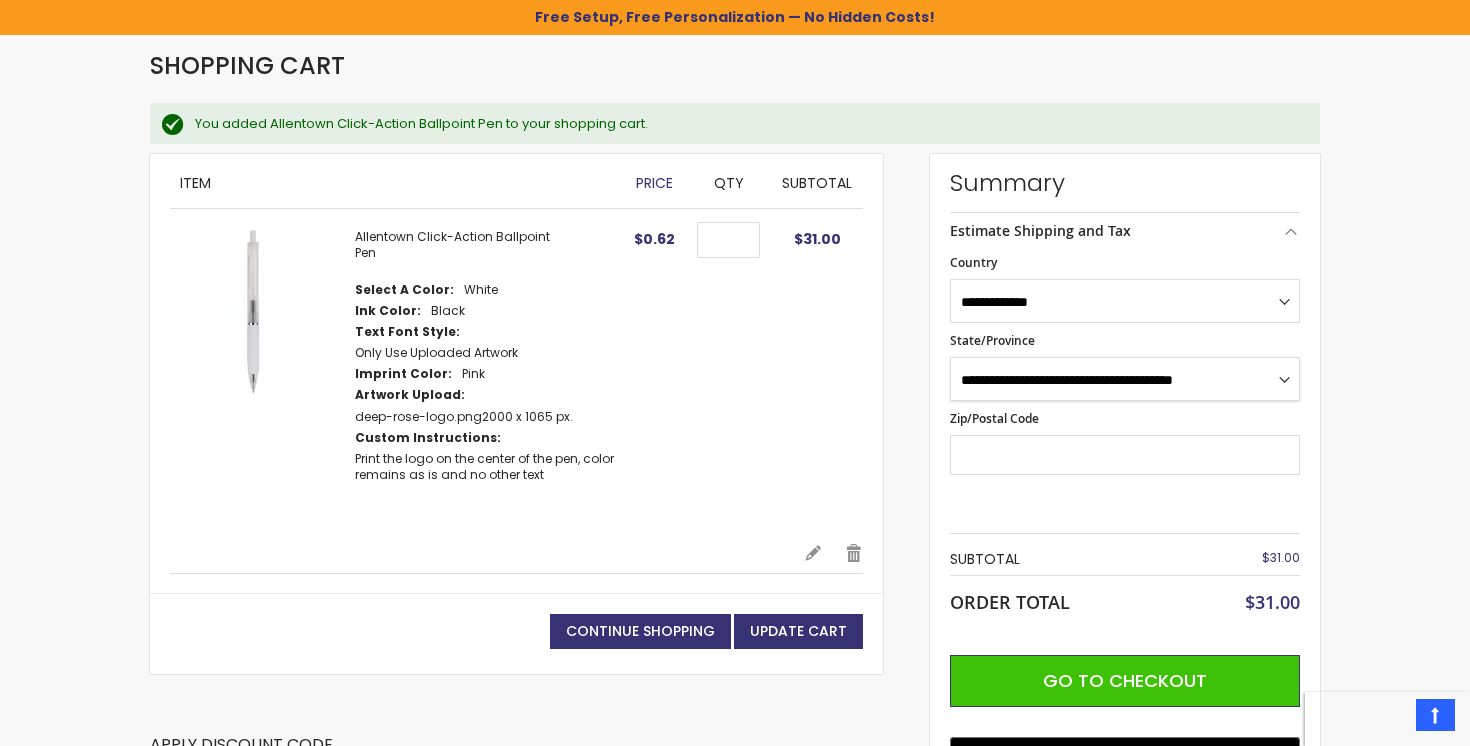 click on "**********" at bounding box center (1125, 379) 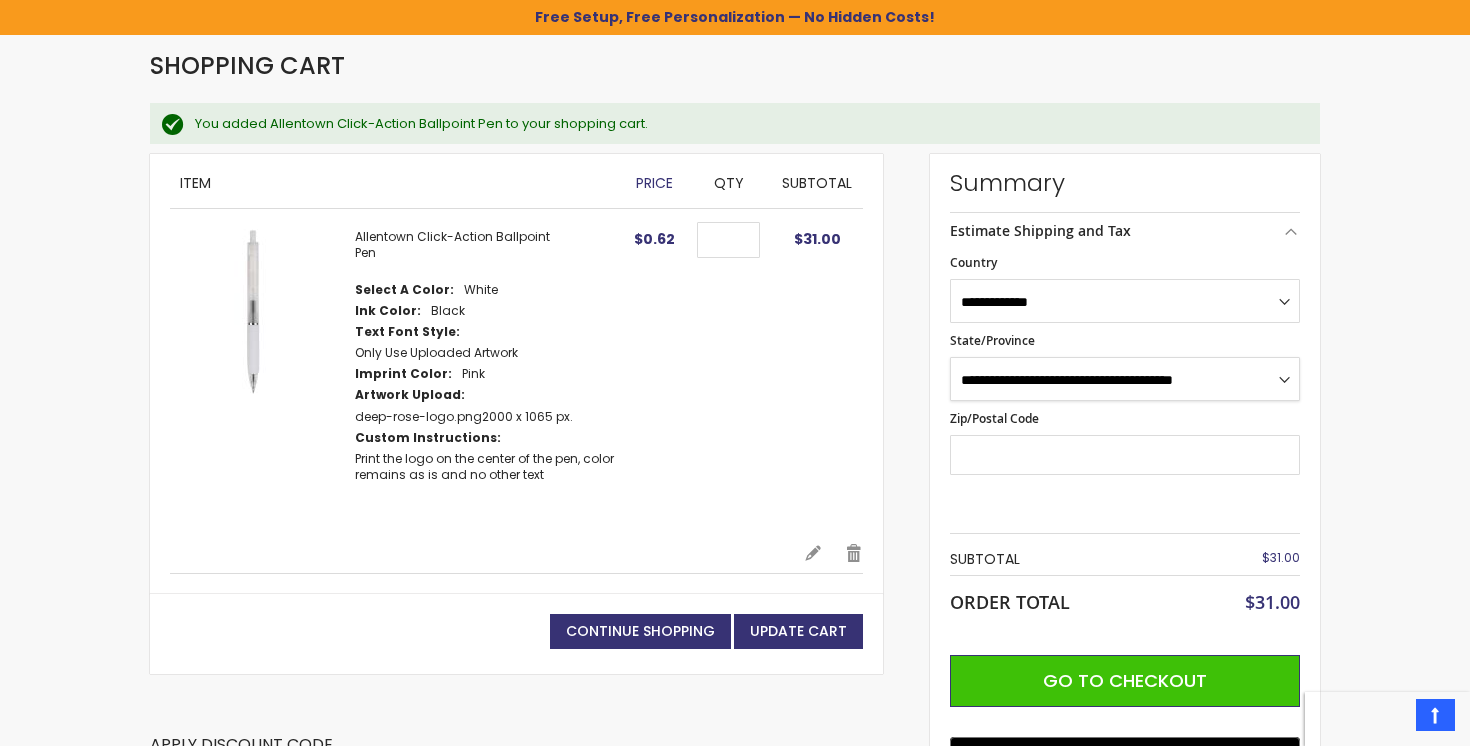 select on "**" 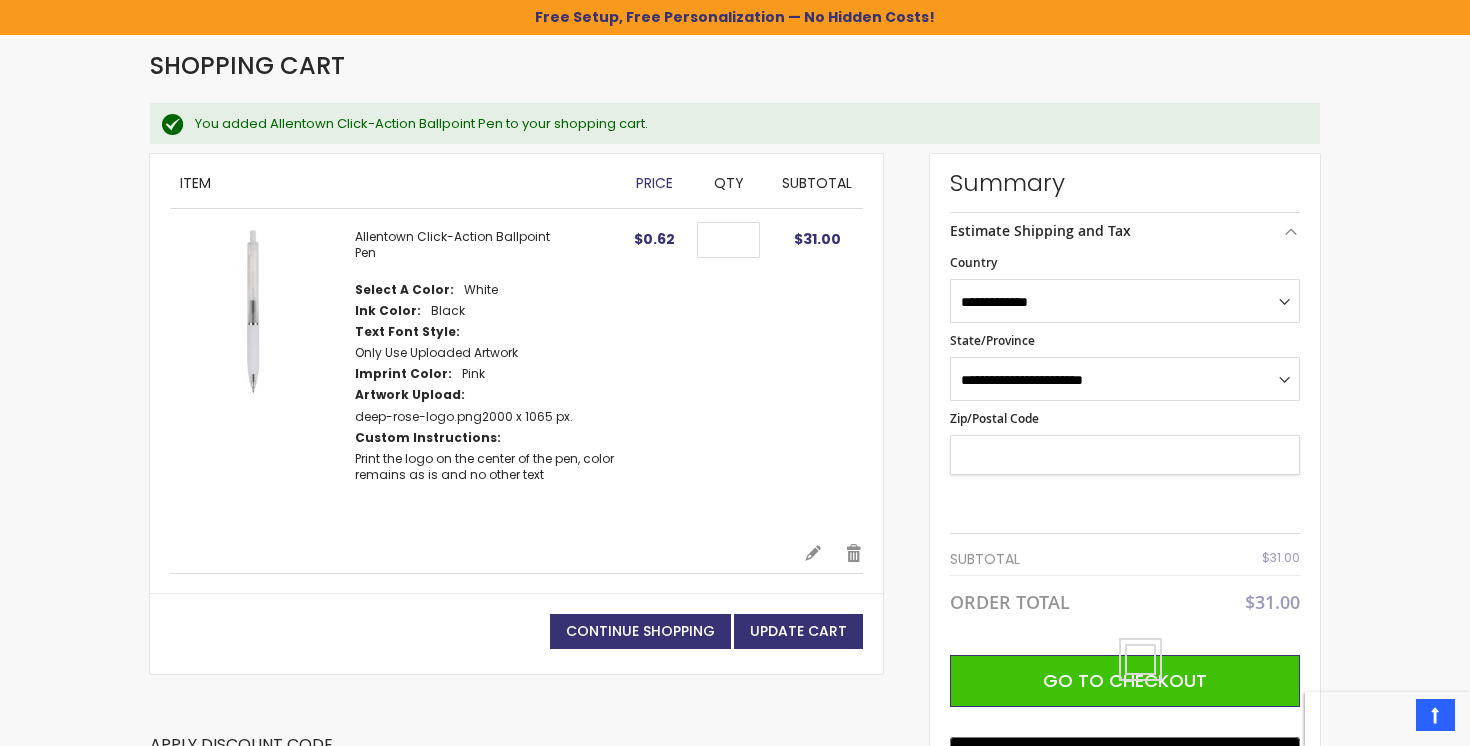 click on "Zip/Postal Code" at bounding box center [1125, 455] 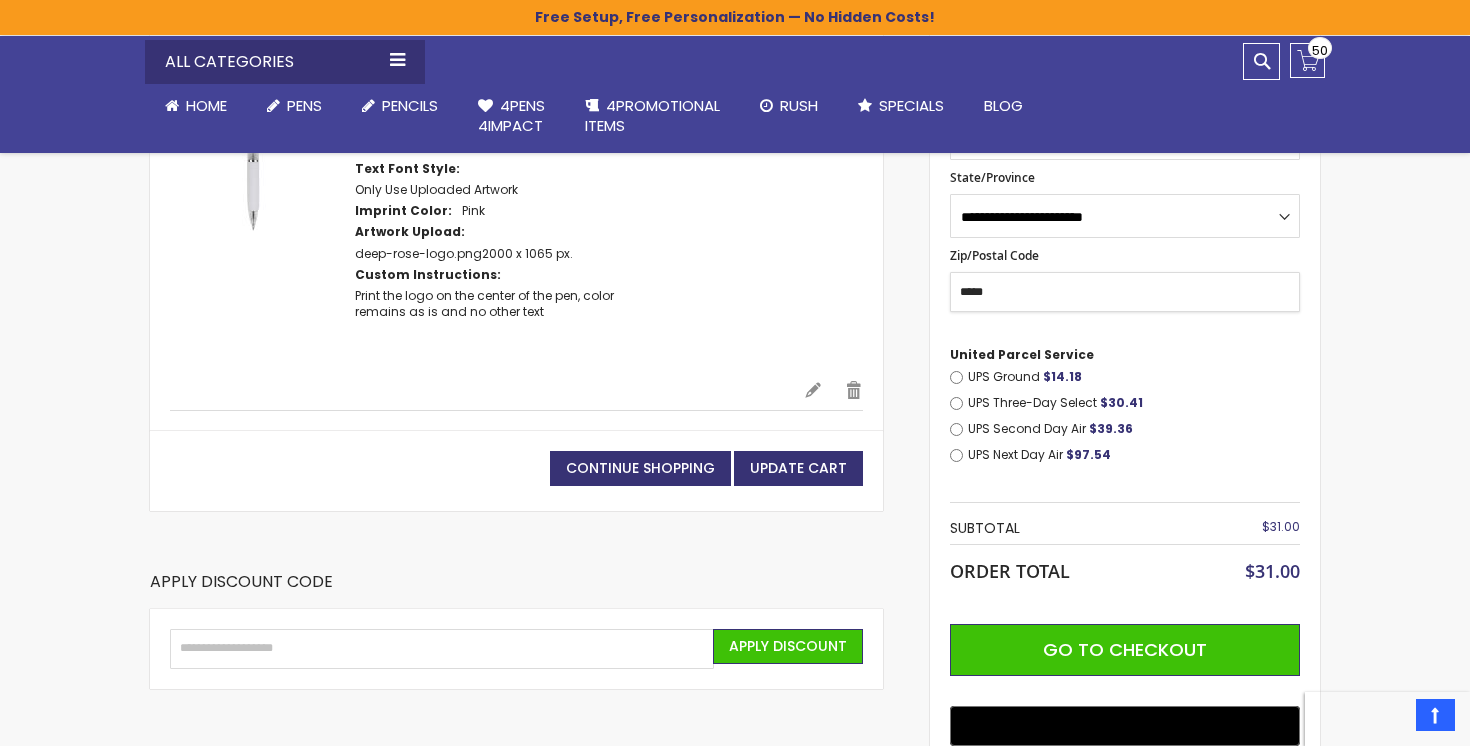 scroll, scrollTop: 427, scrollLeft: 0, axis: vertical 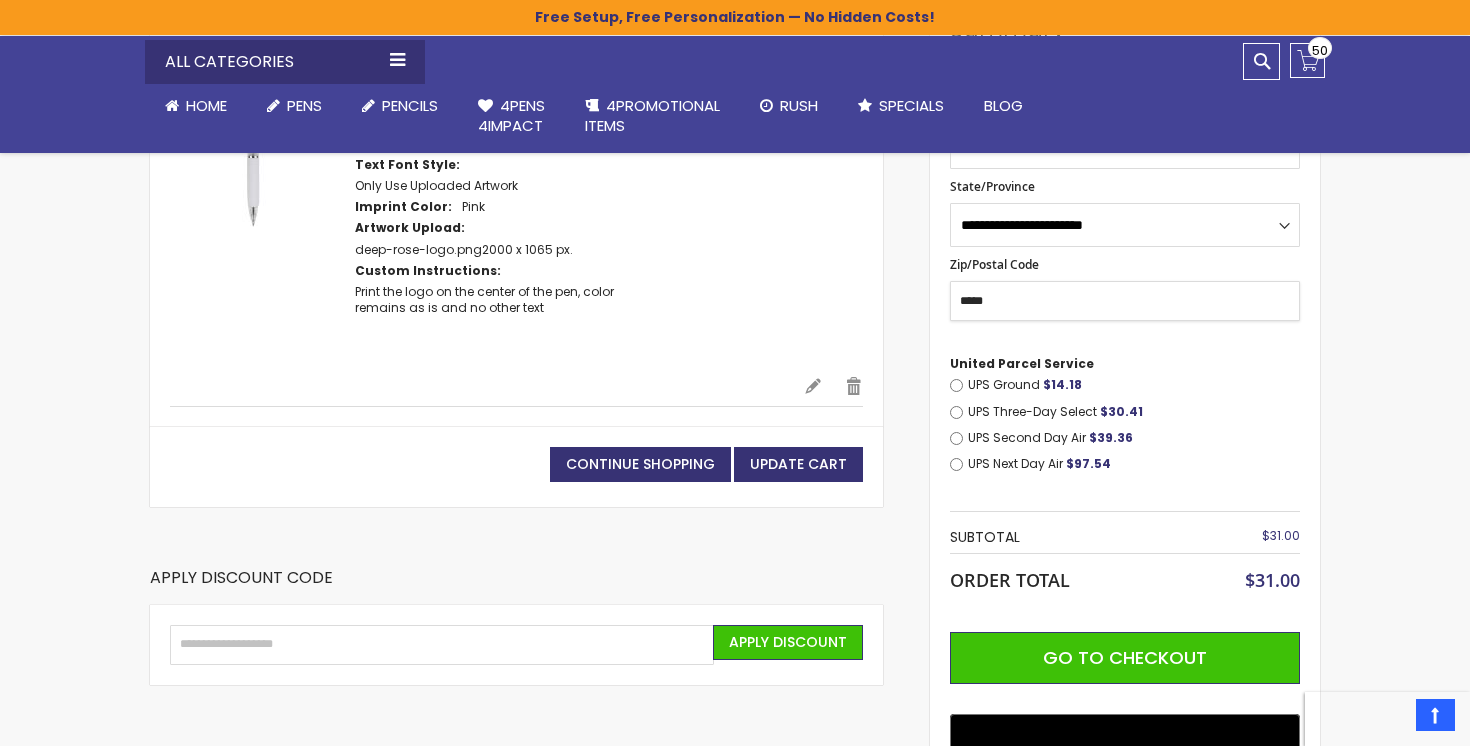 type on "*****" 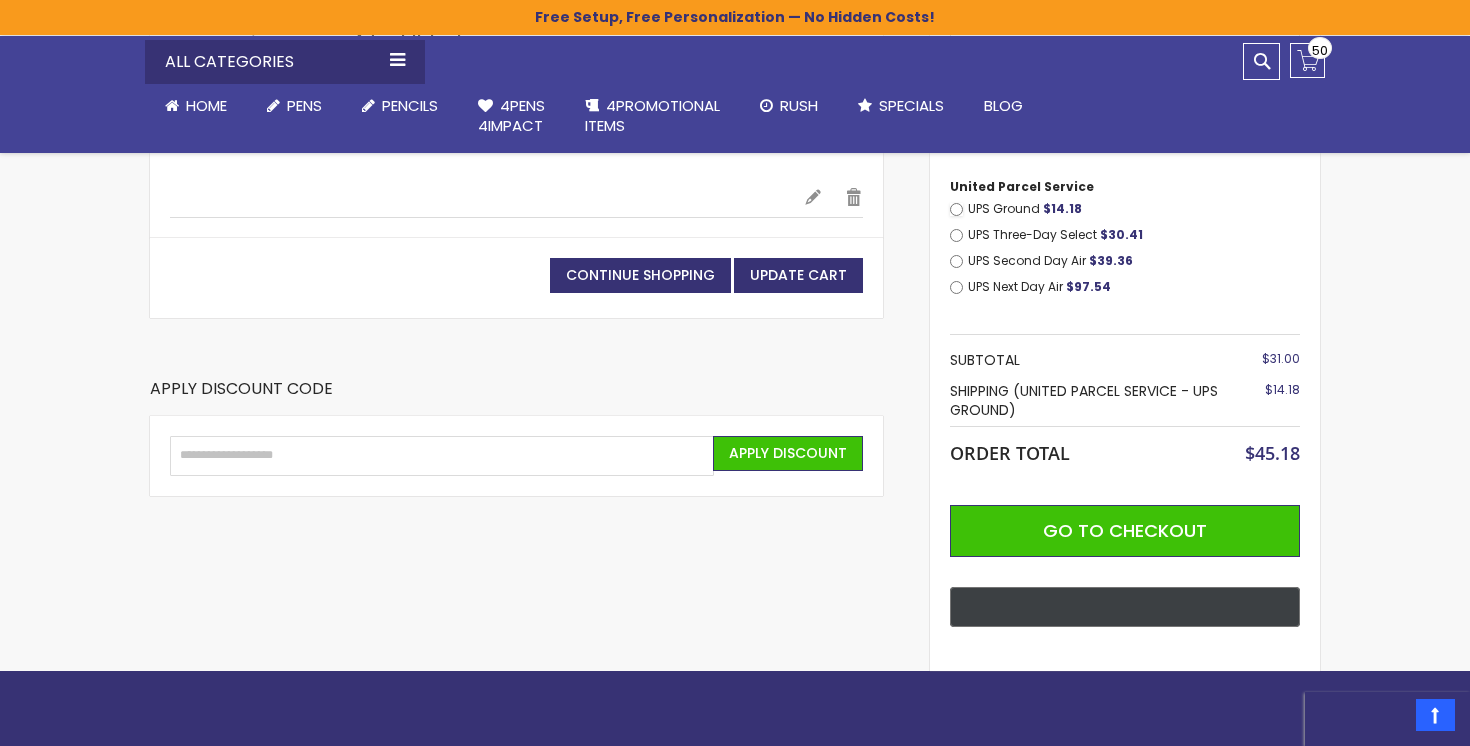 scroll, scrollTop: 649, scrollLeft: 0, axis: vertical 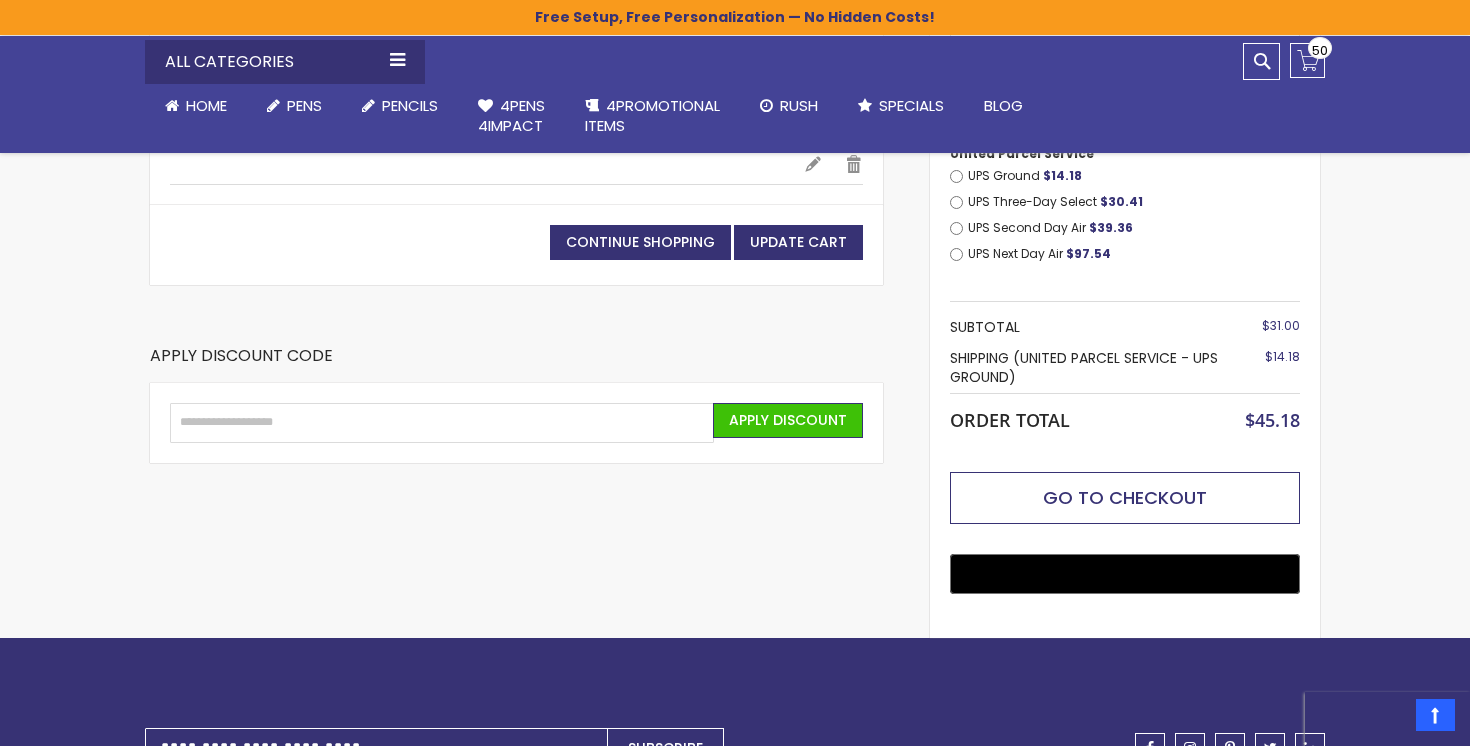 click on "Go to Checkout" at bounding box center (1125, 497) 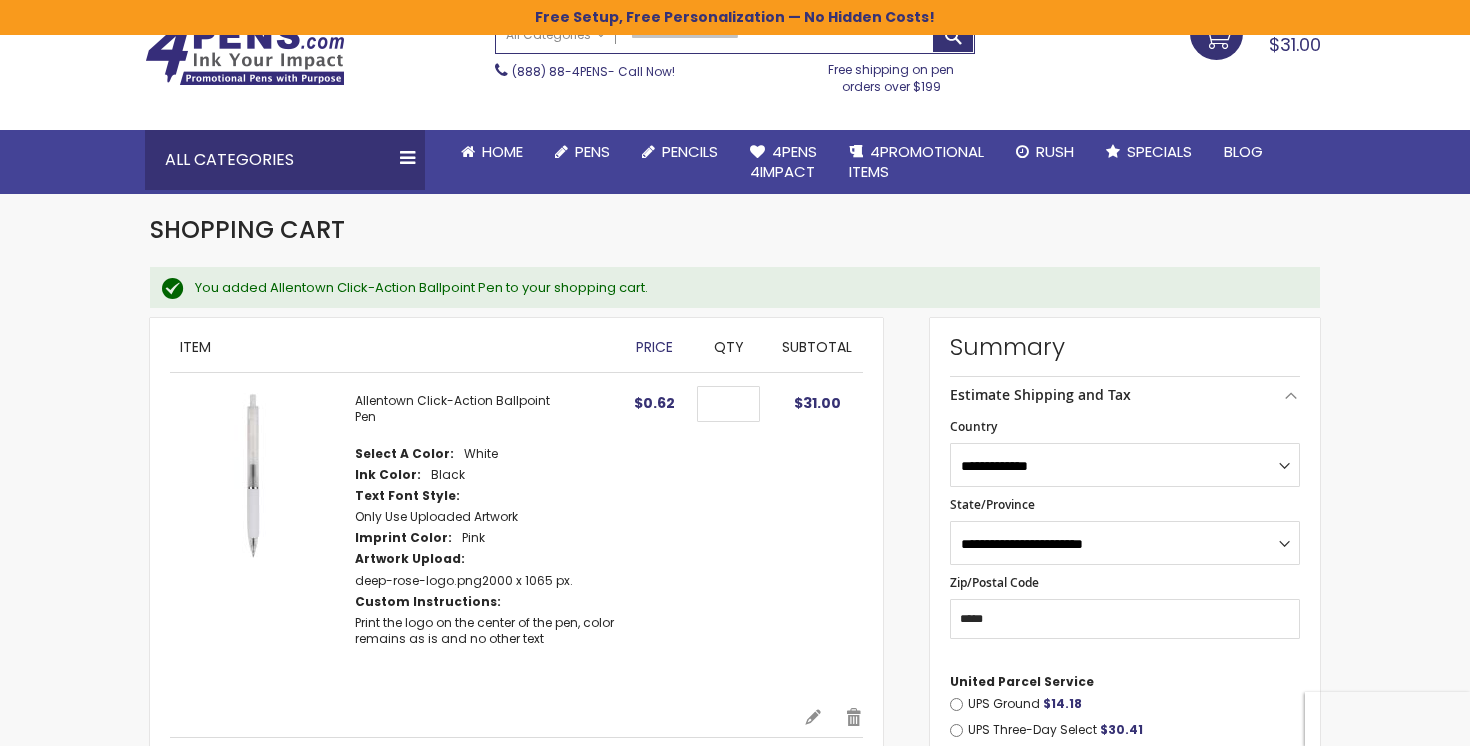 scroll, scrollTop: 98, scrollLeft: 0, axis: vertical 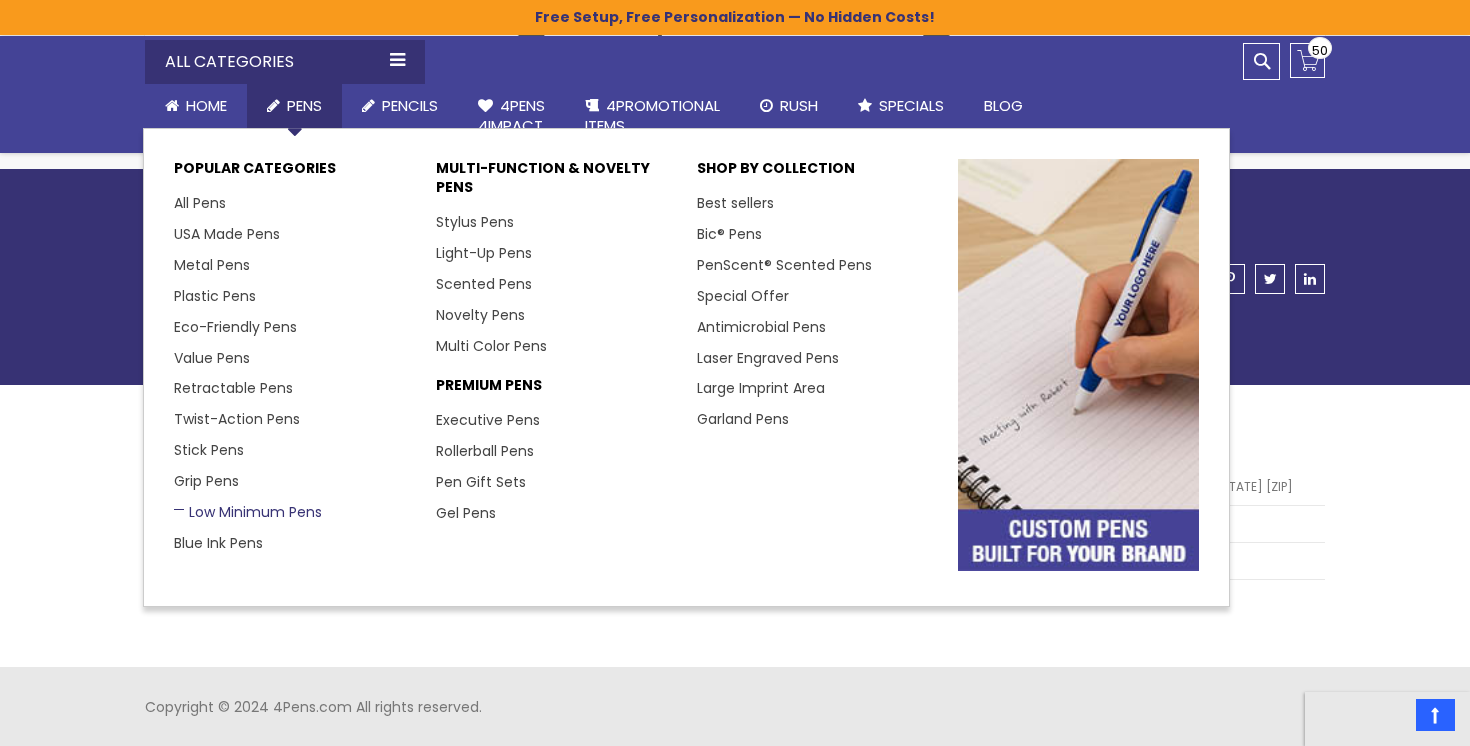 click on "Low Minimum Pens" at bounding box center [248, 512] 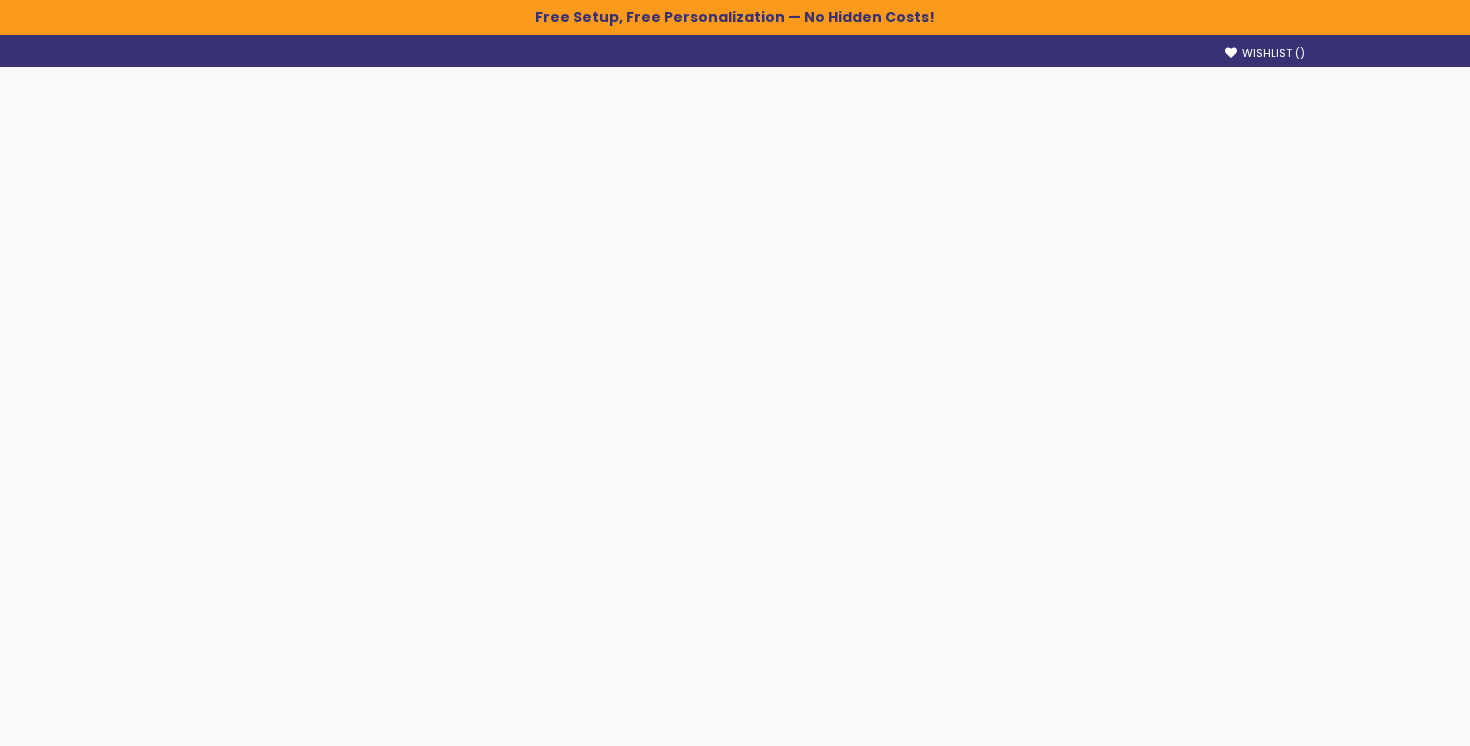 scroll, scrollTop: 0, scrollLeft: 0, axis: both 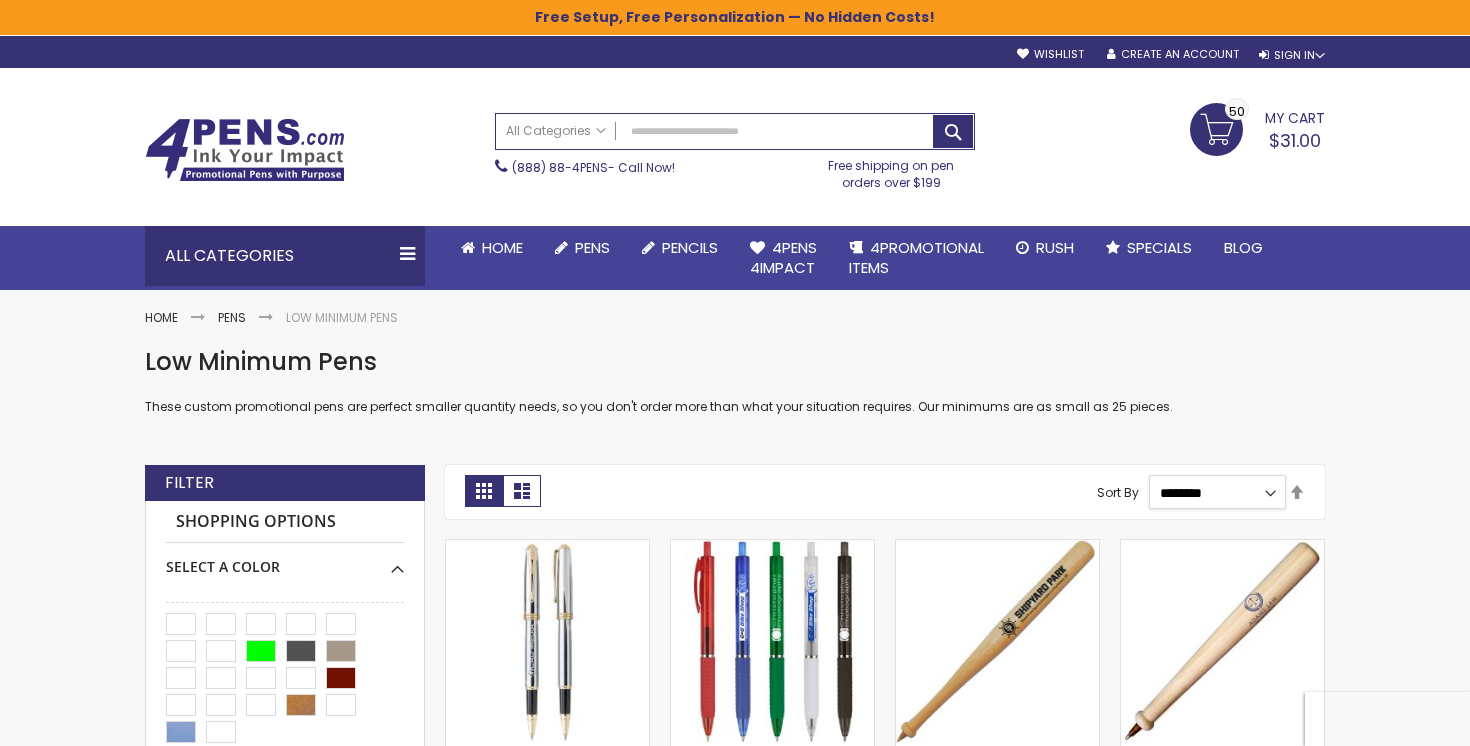 click on "**********" at bounding box center (1218, 492) 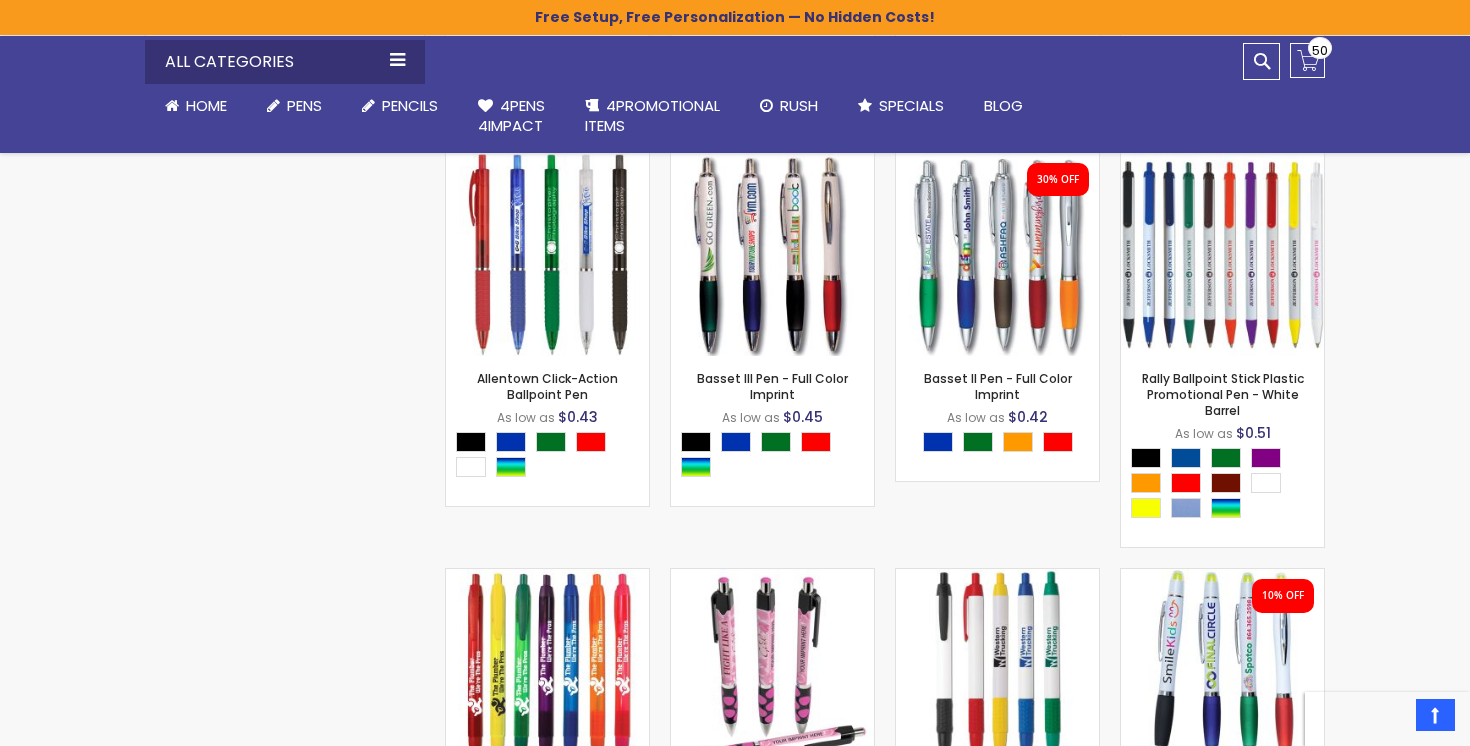 scroll, scrollTop: 1145, scrollLeft: 0, axis: vertical 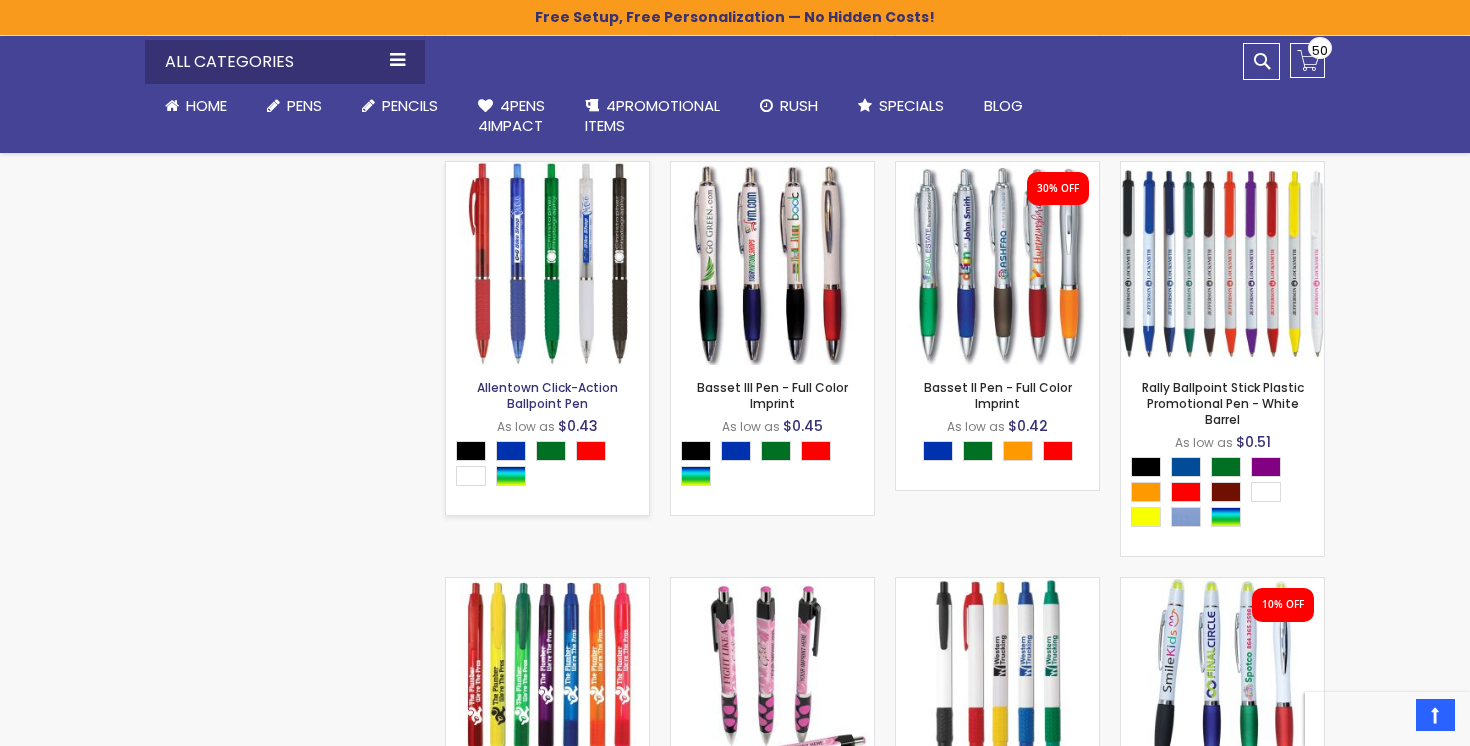 click on "Allentown Click-Action Ballpoint Pen" at bounding box center [547, 395] 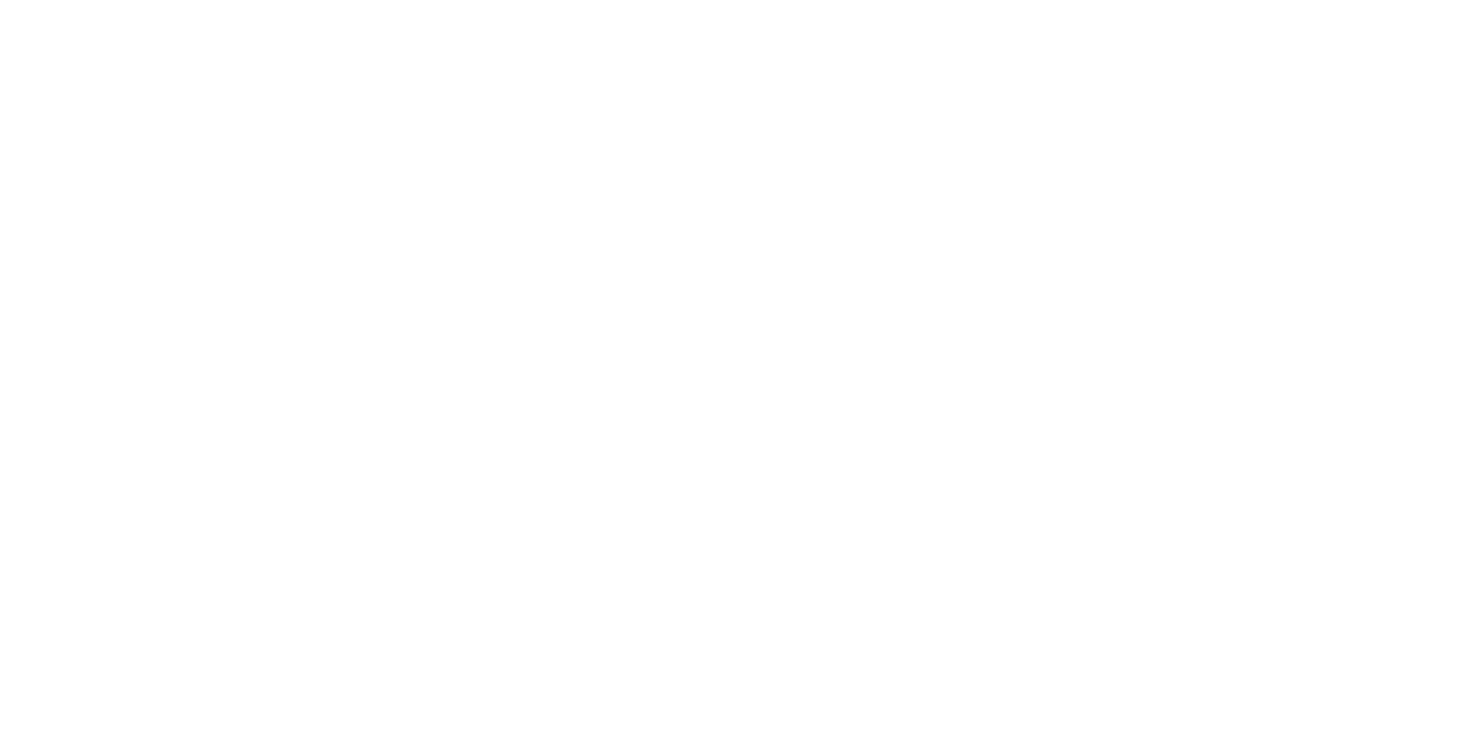 scroll, scrollTop: 0, scrollLeft: 0, axis: both 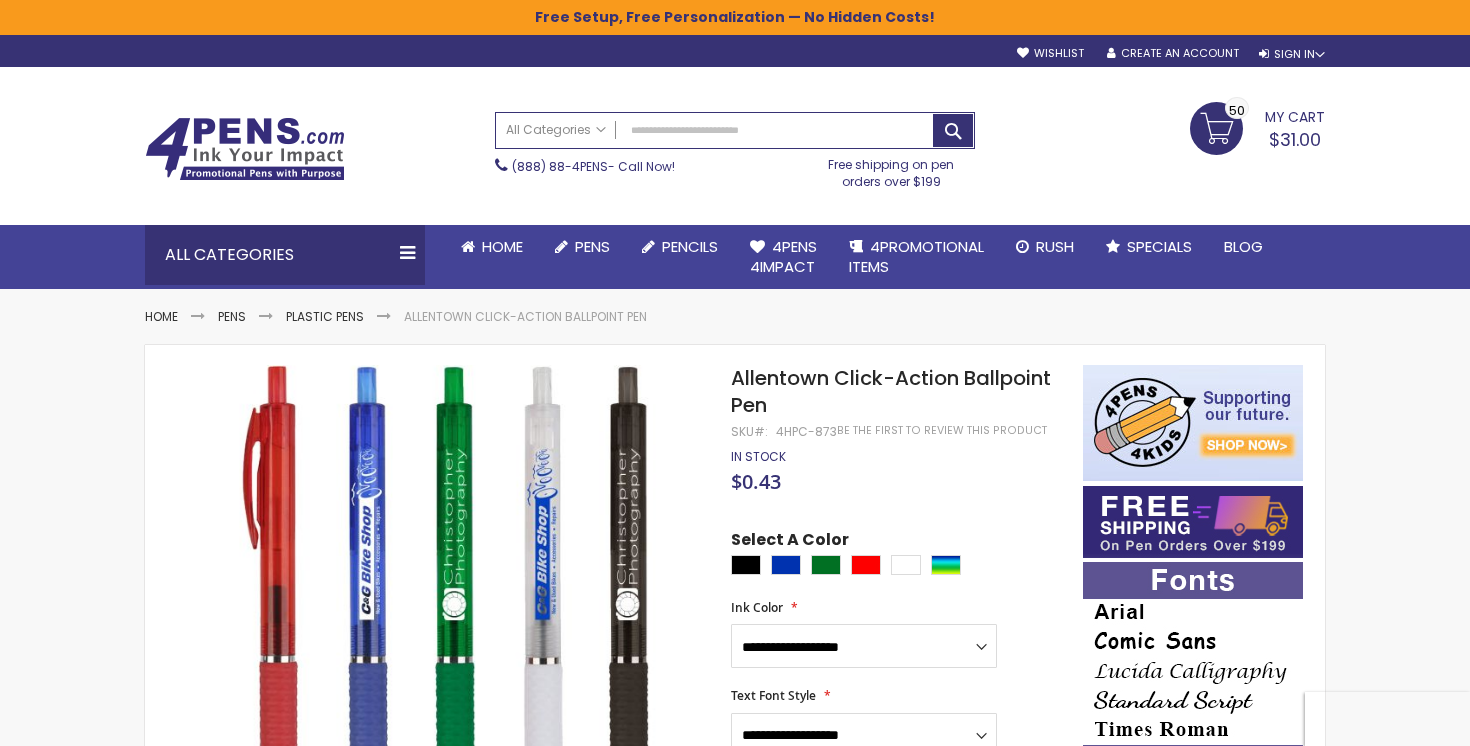click on "My Cart
$31.00
50
50
items" at bounding box center [1257, 127] 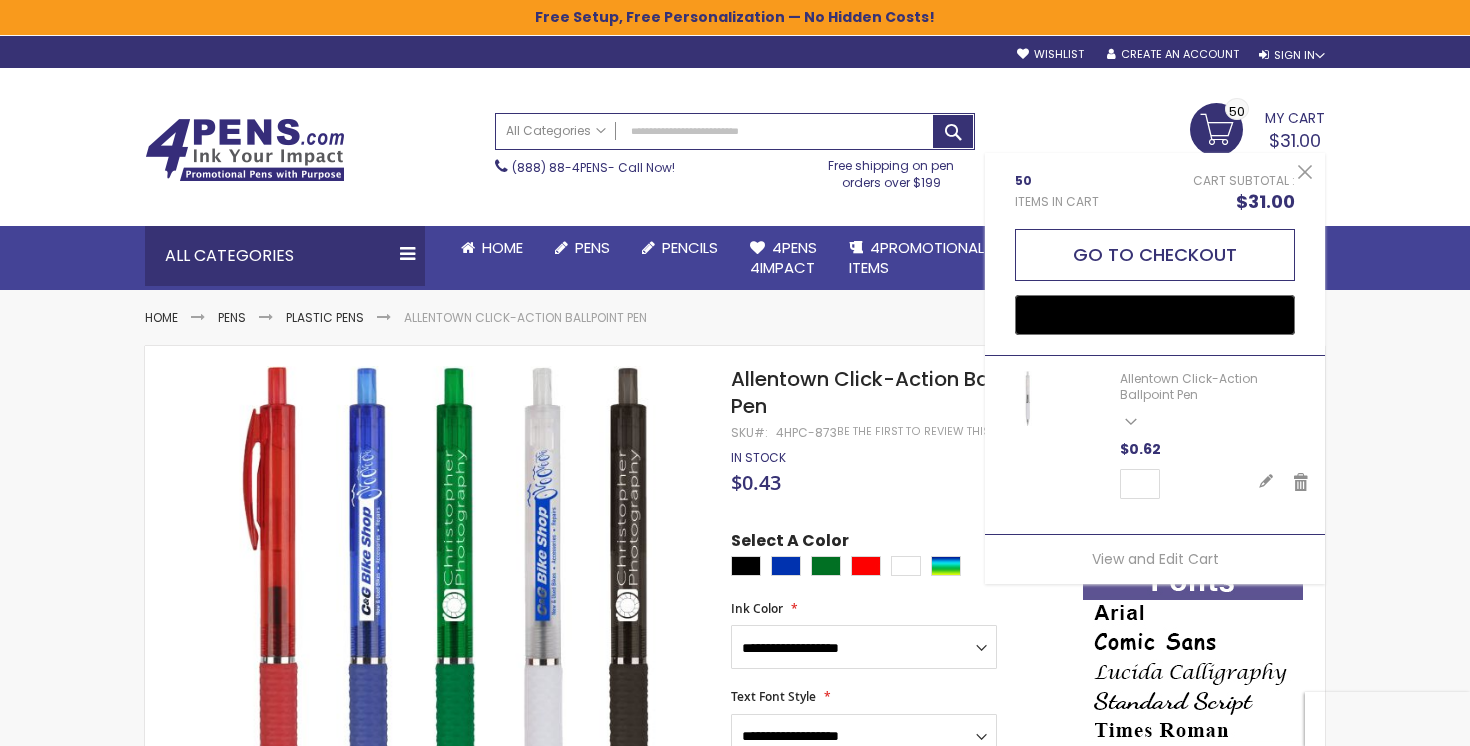 click on "Go to Checkout" at bounding box center [1155, 255] 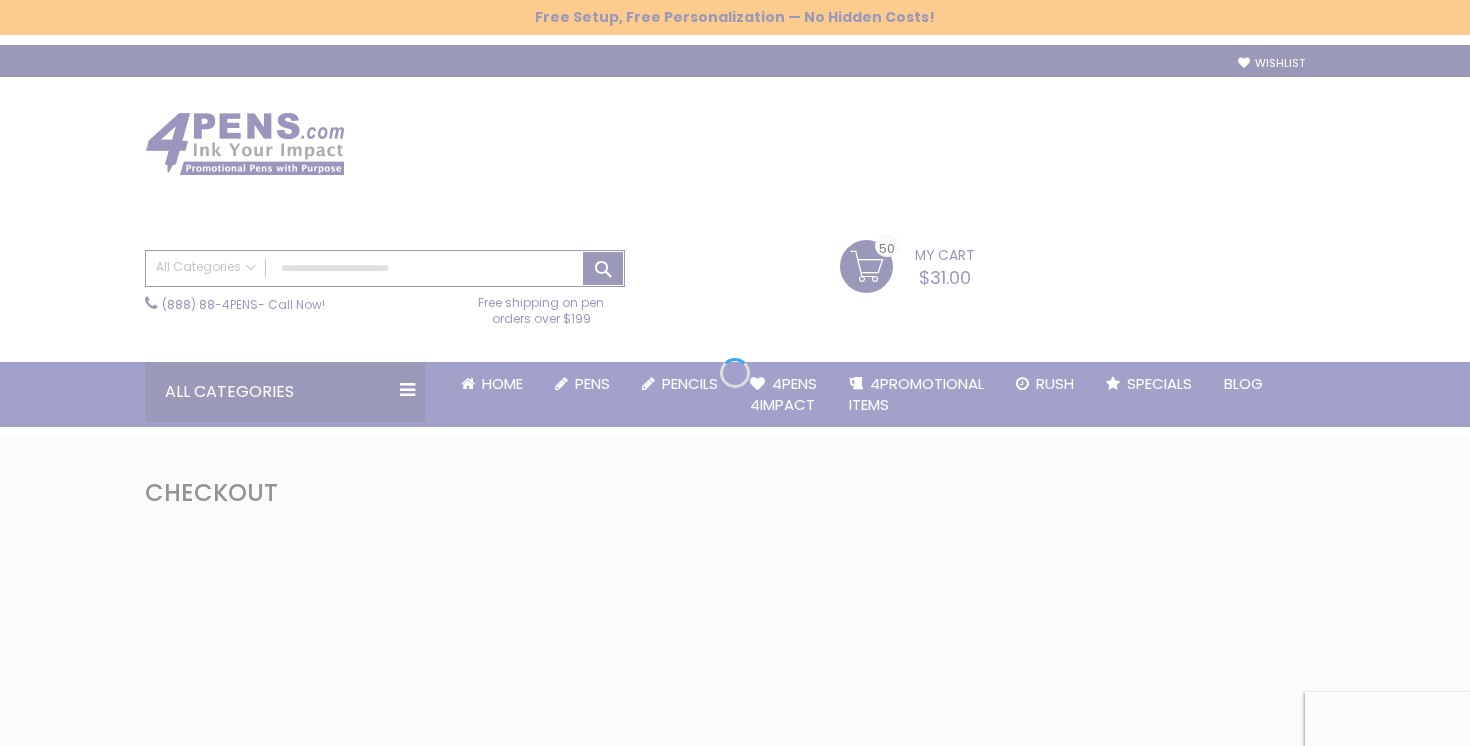 scroll, scrollTop: 0, scrollLeft: 0, axis: both 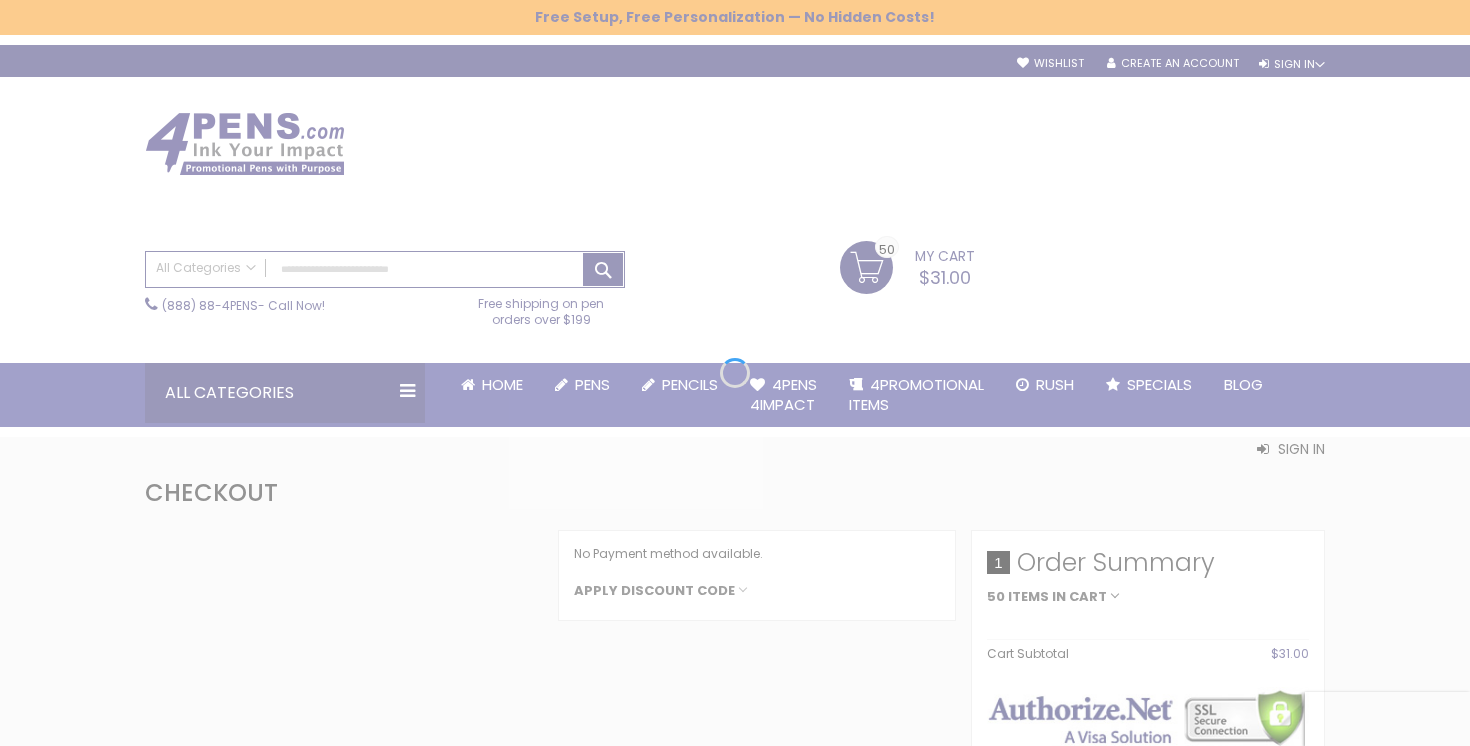 select on "*" 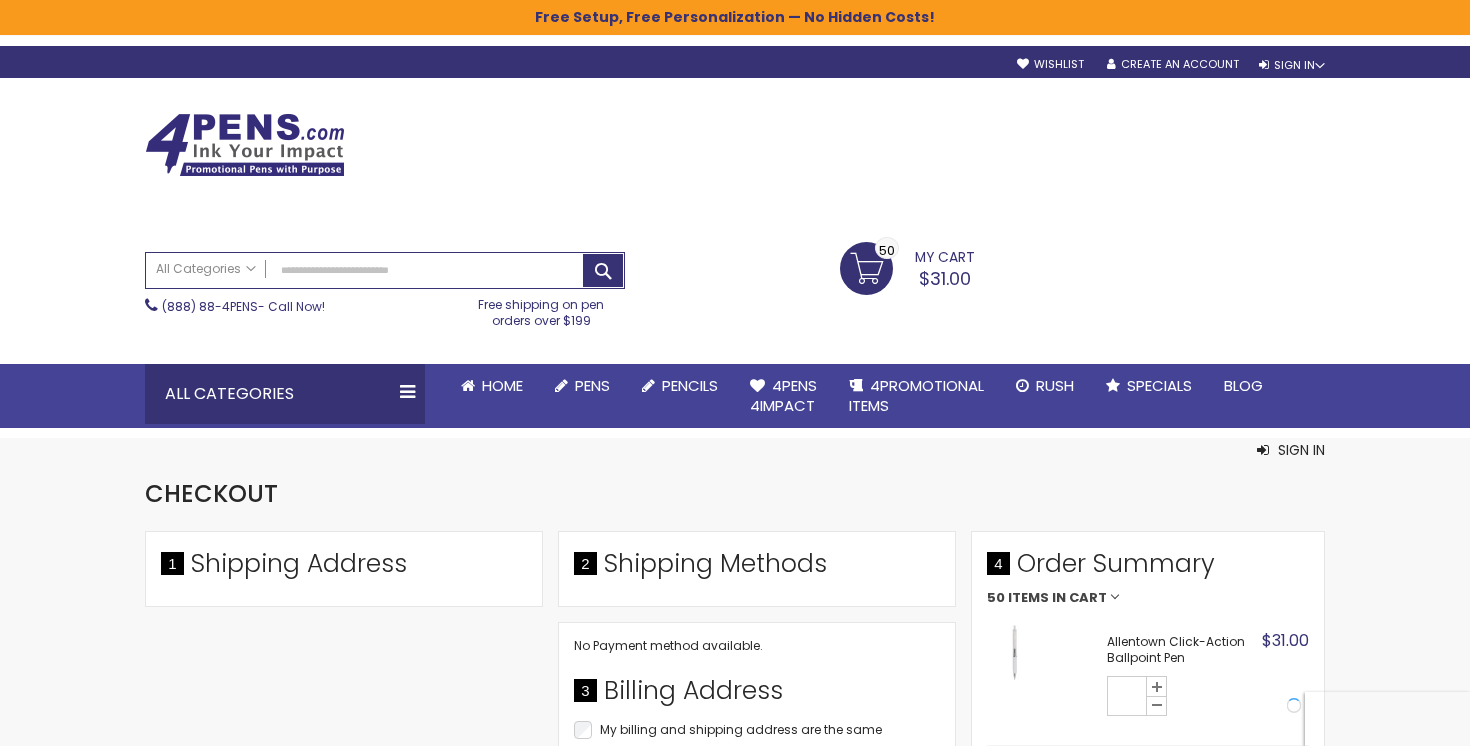 select on "**" 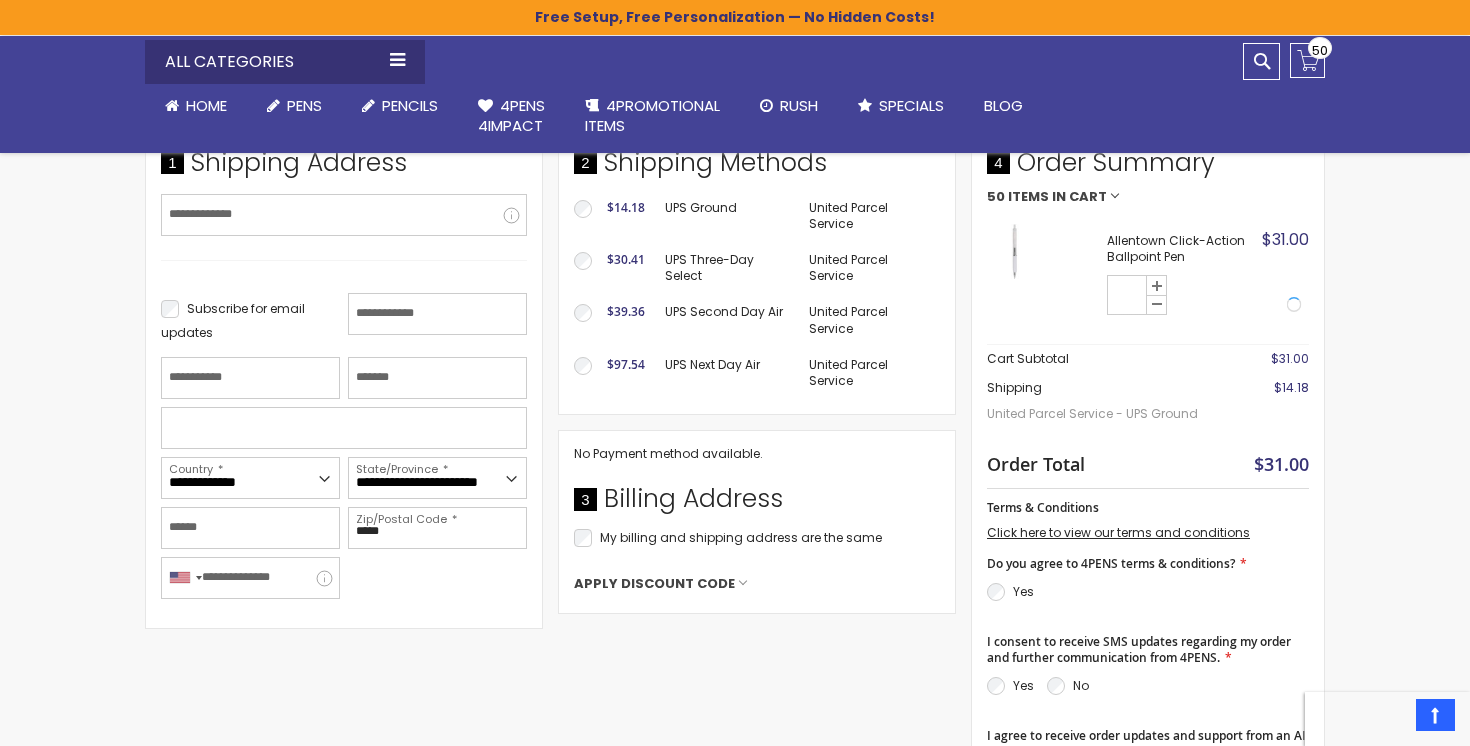 scroll, scrollTop: 364, scrollLeft: 0, axis: vertical 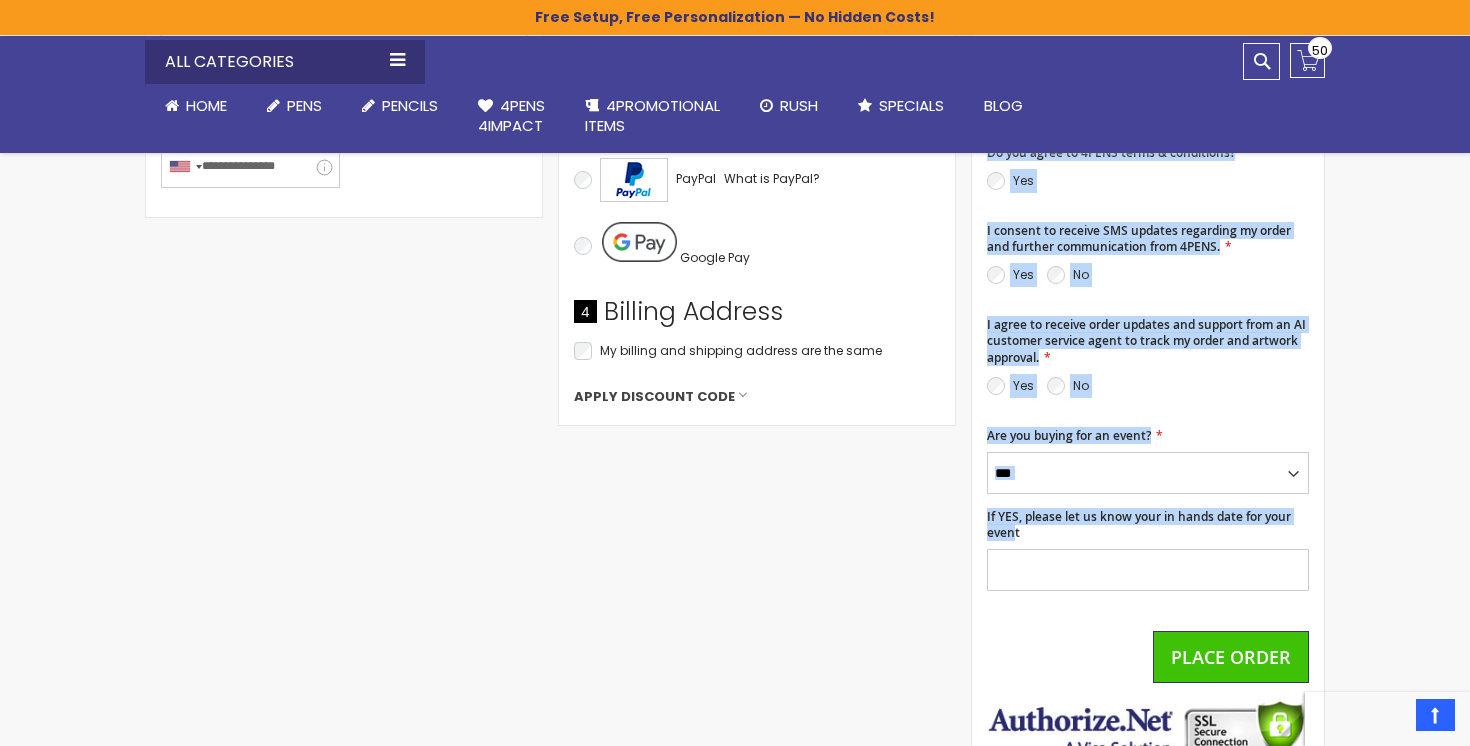 drag, startPoint x: 984, startPoint y: 513, endPoint x: 1011, endPoint y: 533, distance: 33.600594 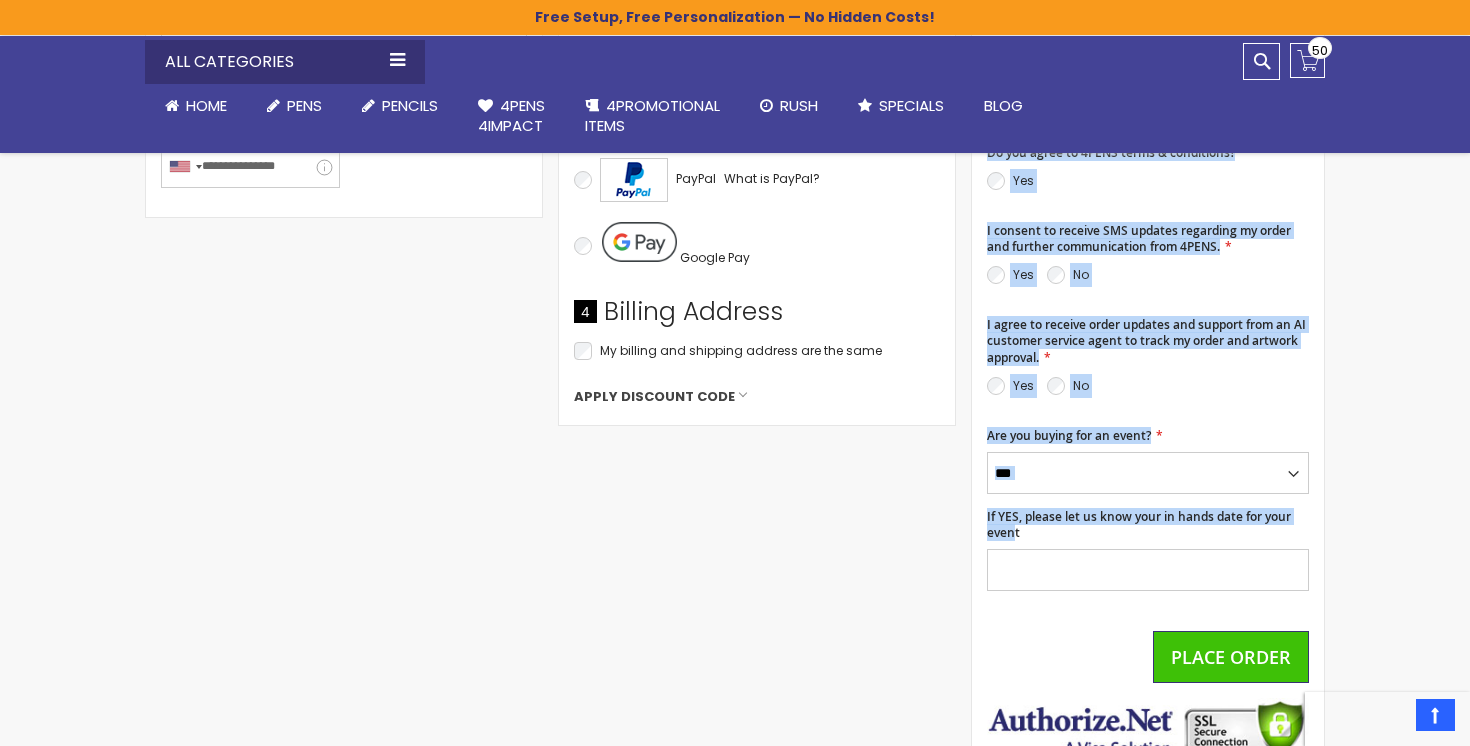 click on "Close
Order Summary
50
Items in Cart
Allentown Click-Action Ballpoint Pen
Qty
**
$31.00
View Details
White" at bounding box center (1148, 283) 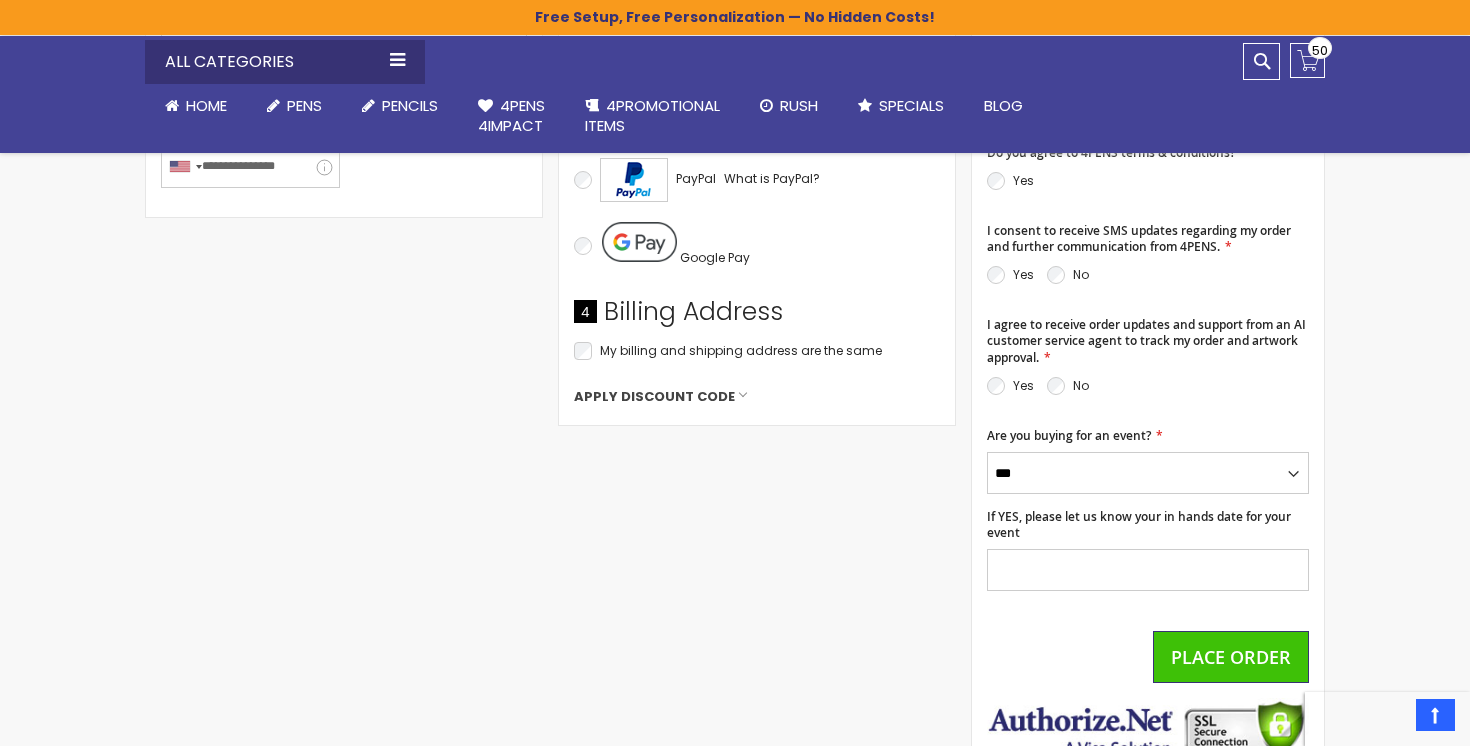 click on "If YES, please let us know your in hands date for your event" at bounding box center [1148, 525] 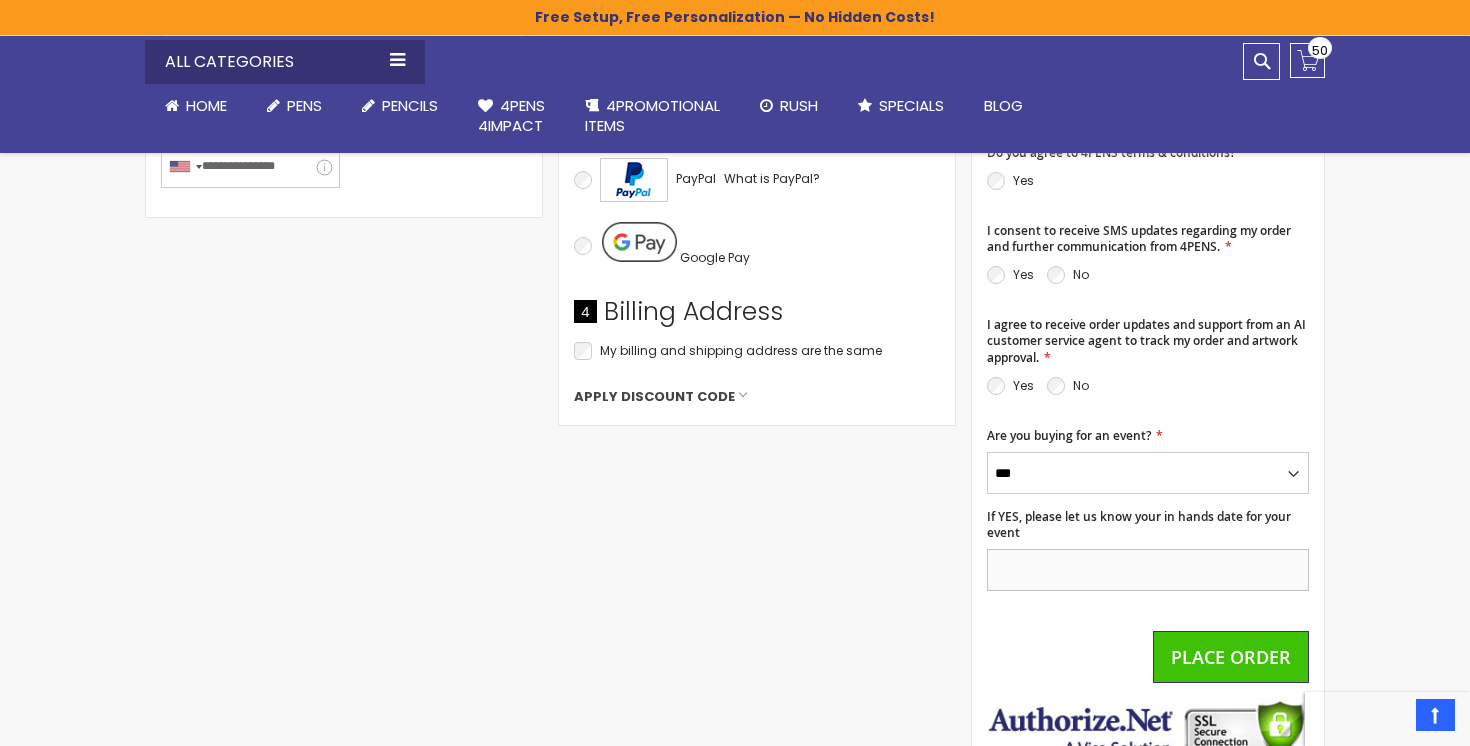 click on "If YES, please let us know your in hands date for your event" at bounding box center (1148, 570) 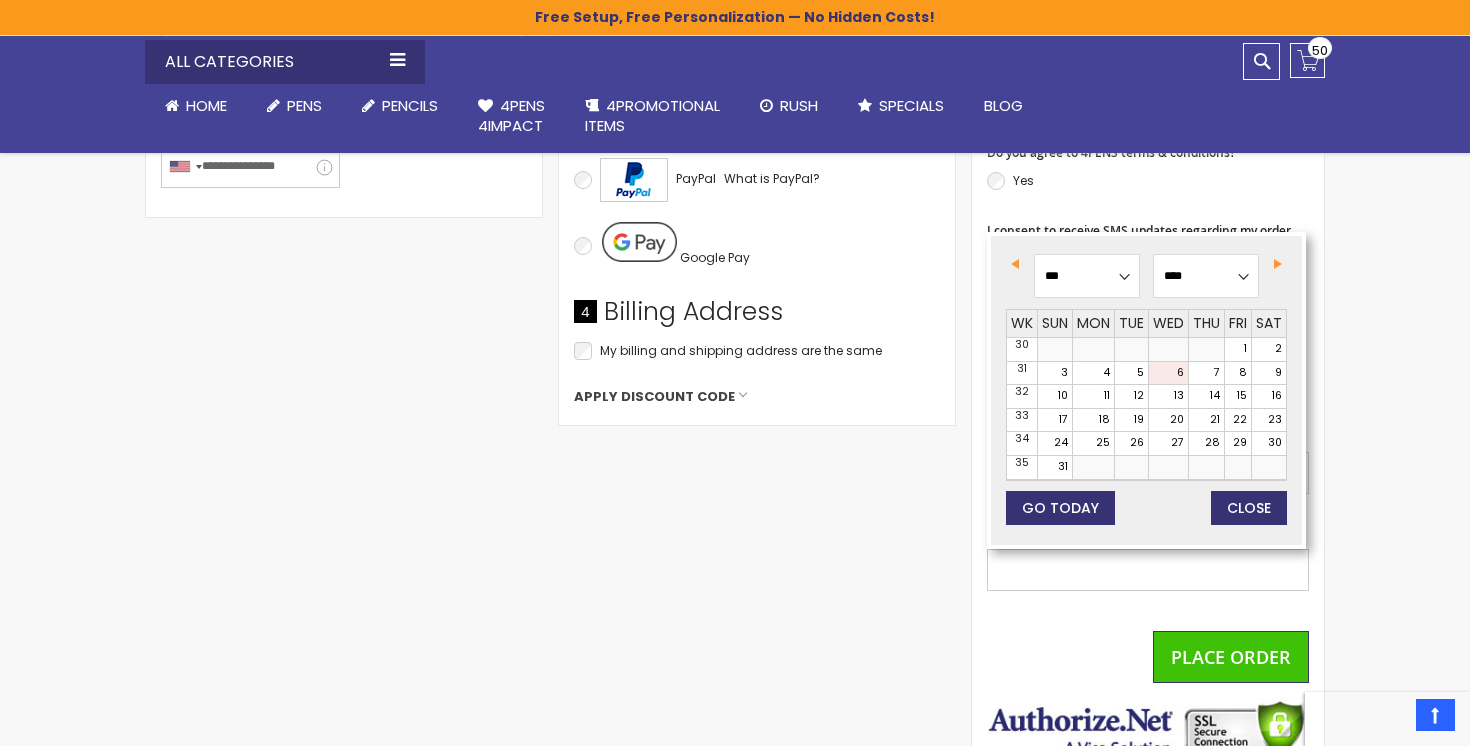 click on "Shipping Address
Email Address
Tooltip
We'll send your order confirmation here.
You can create an account after checkout.
Password
You already have an account with us. Sign in or continue as guest.
Login
Forgot Your Password?" at bounding box center (735, 288) 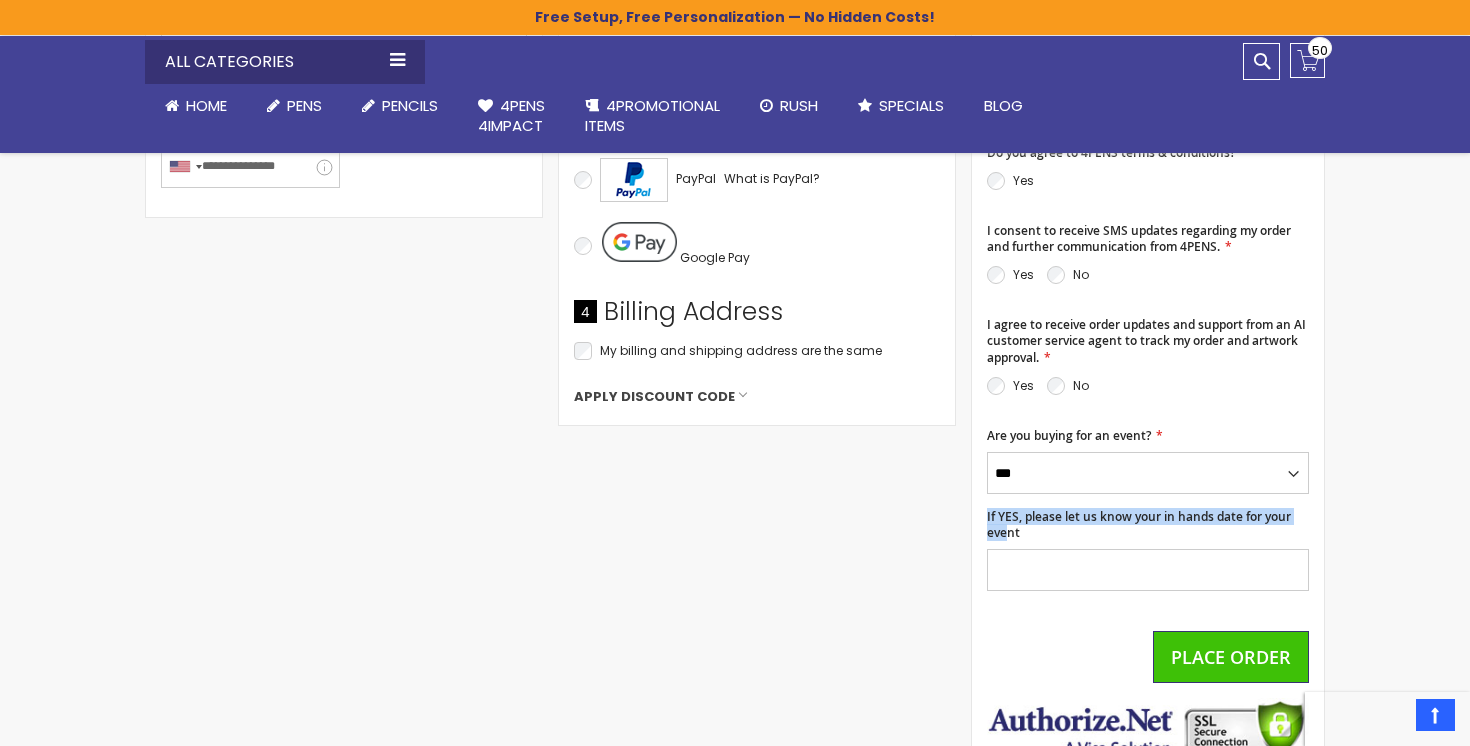drag, startPoint x: 988, startPoint y: 514, endPoint x: 1007, endPoint y: 531, distance: 25.495098 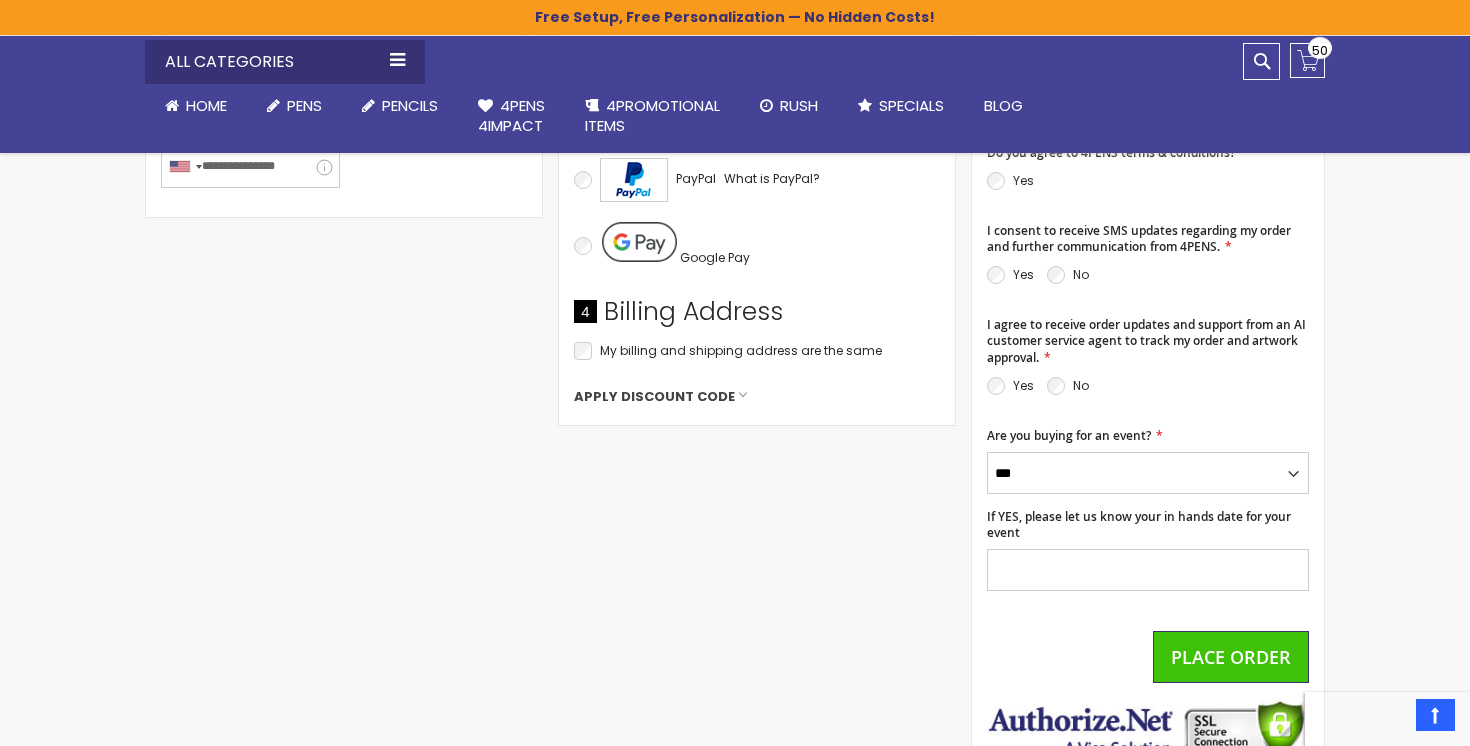 click on "If YES, please let us know your in hands date for your event" at bounding box center [1148, 525] 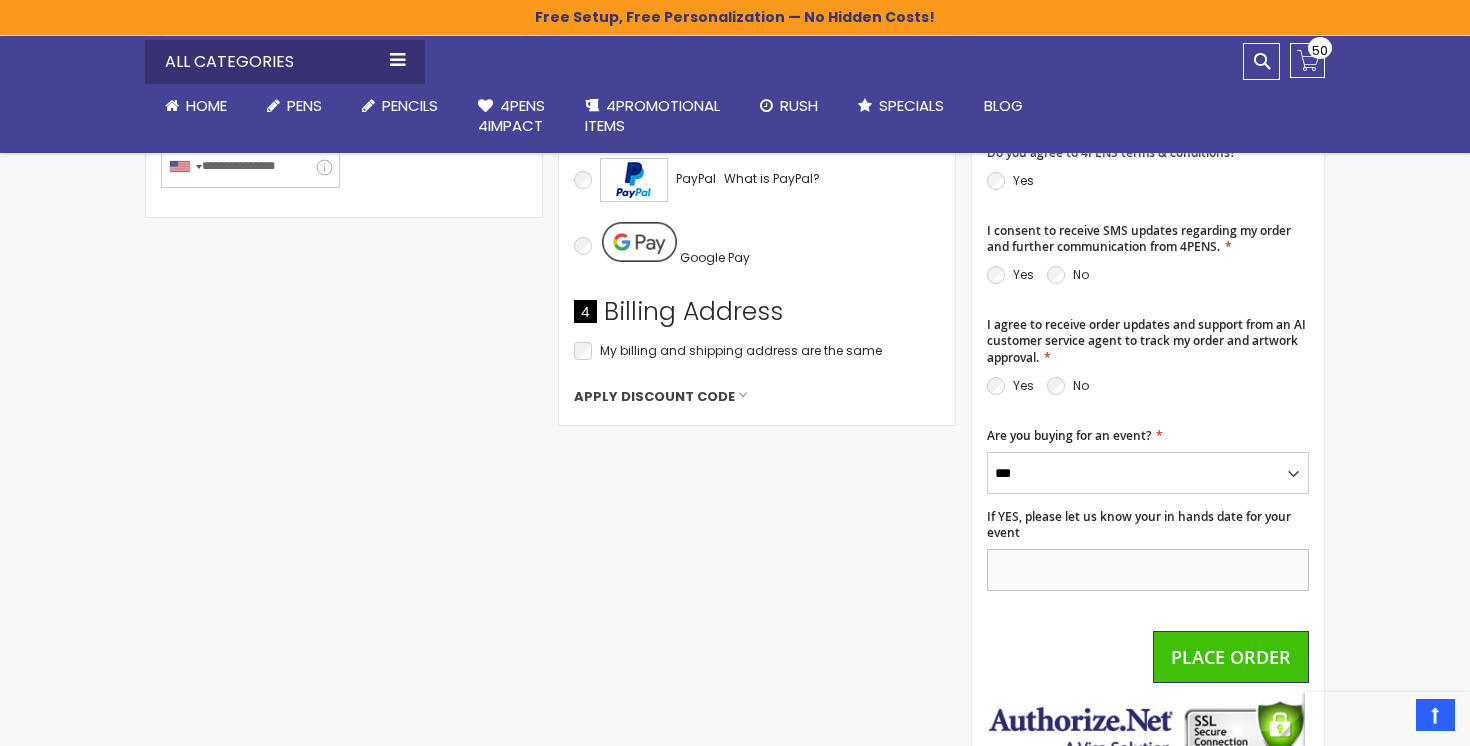 click on "If YES, please let us know your in hands date for your event" at bounding box center [1148, 570] 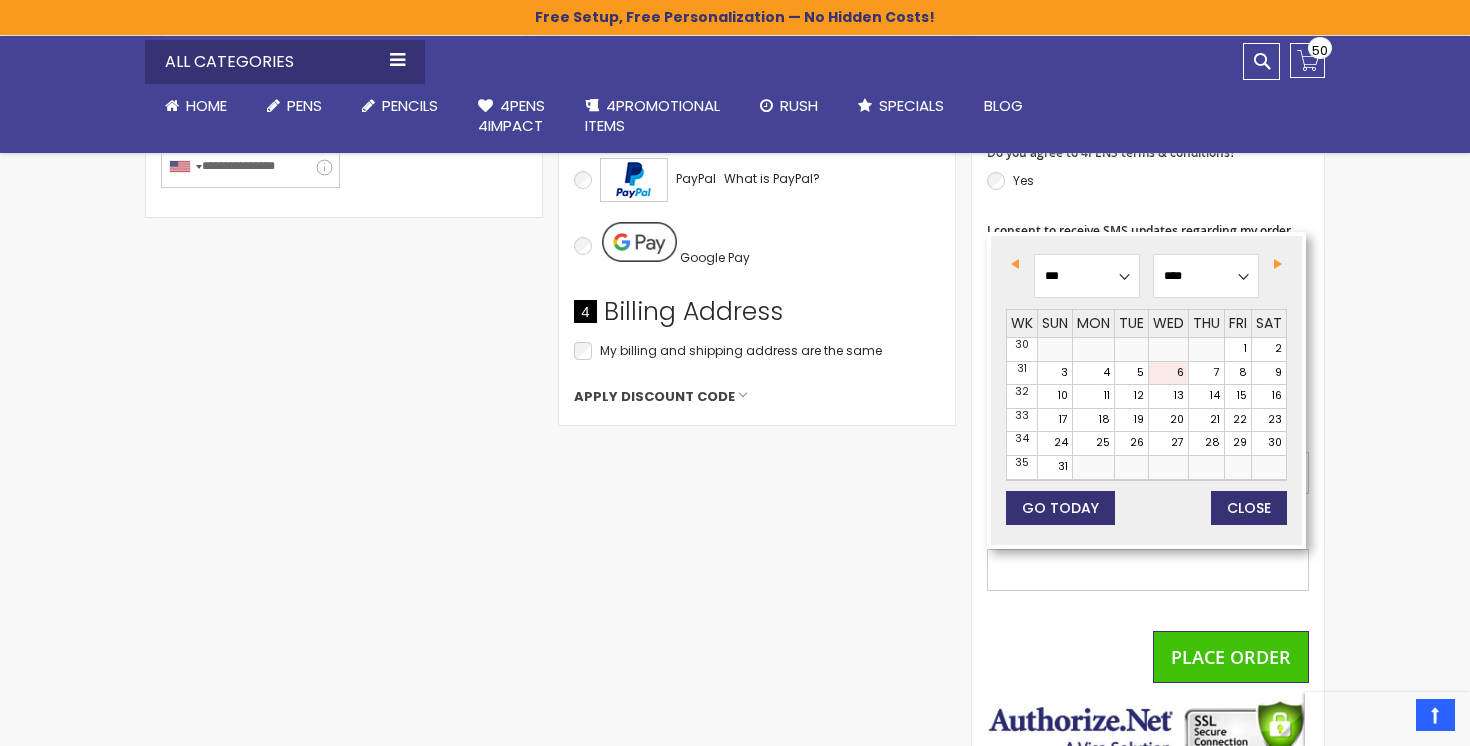 click on "Shipping Address
Email Address
Tooltip
We'll send your order confirmation here.
You can create an account after checkout.
Password
You already have an account with us. Sign in or continue as guest.
Login
Forgot Your Password?" at bounding box center (735, 288) 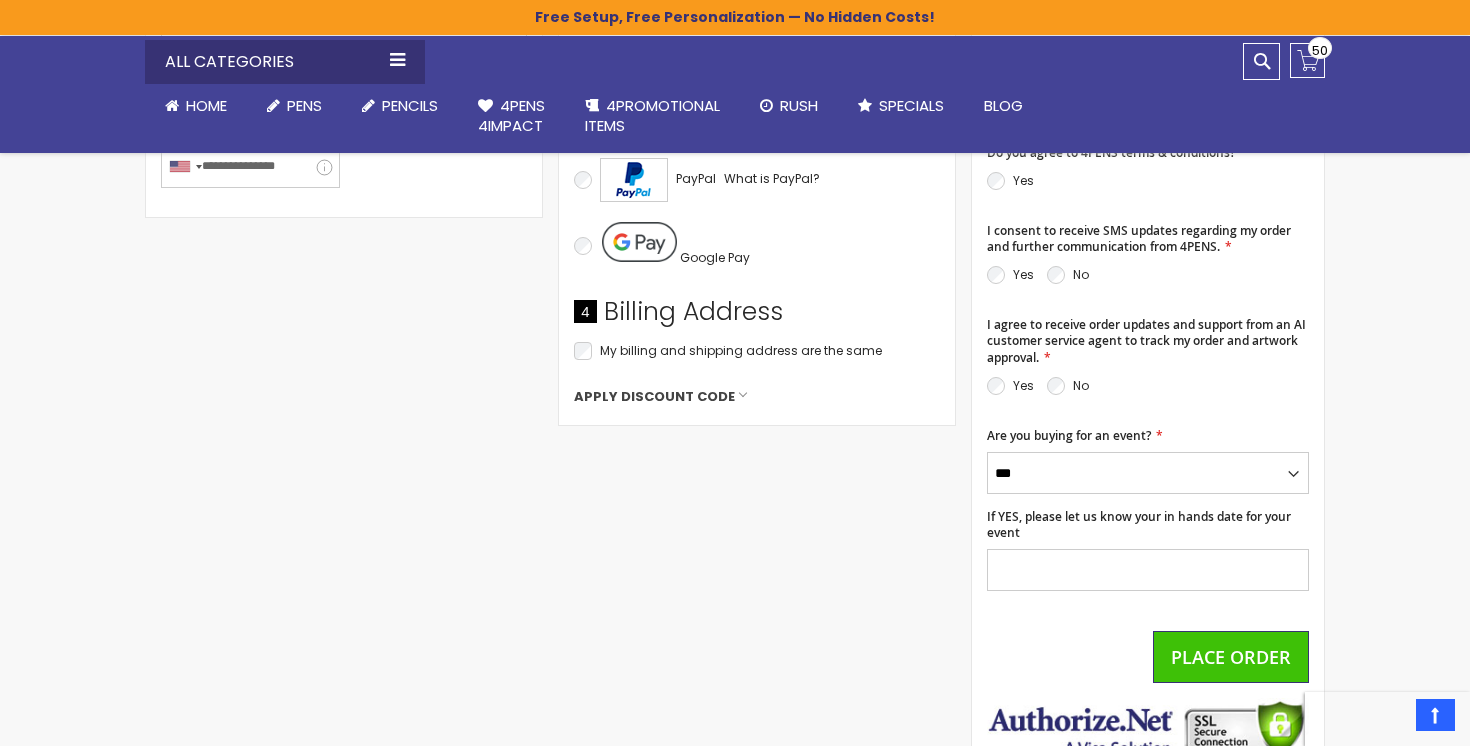 drag, startPoint x: 986, startPoint y: 516, endPoint x: 1017, endPoint y: 532, distance: 34.88553 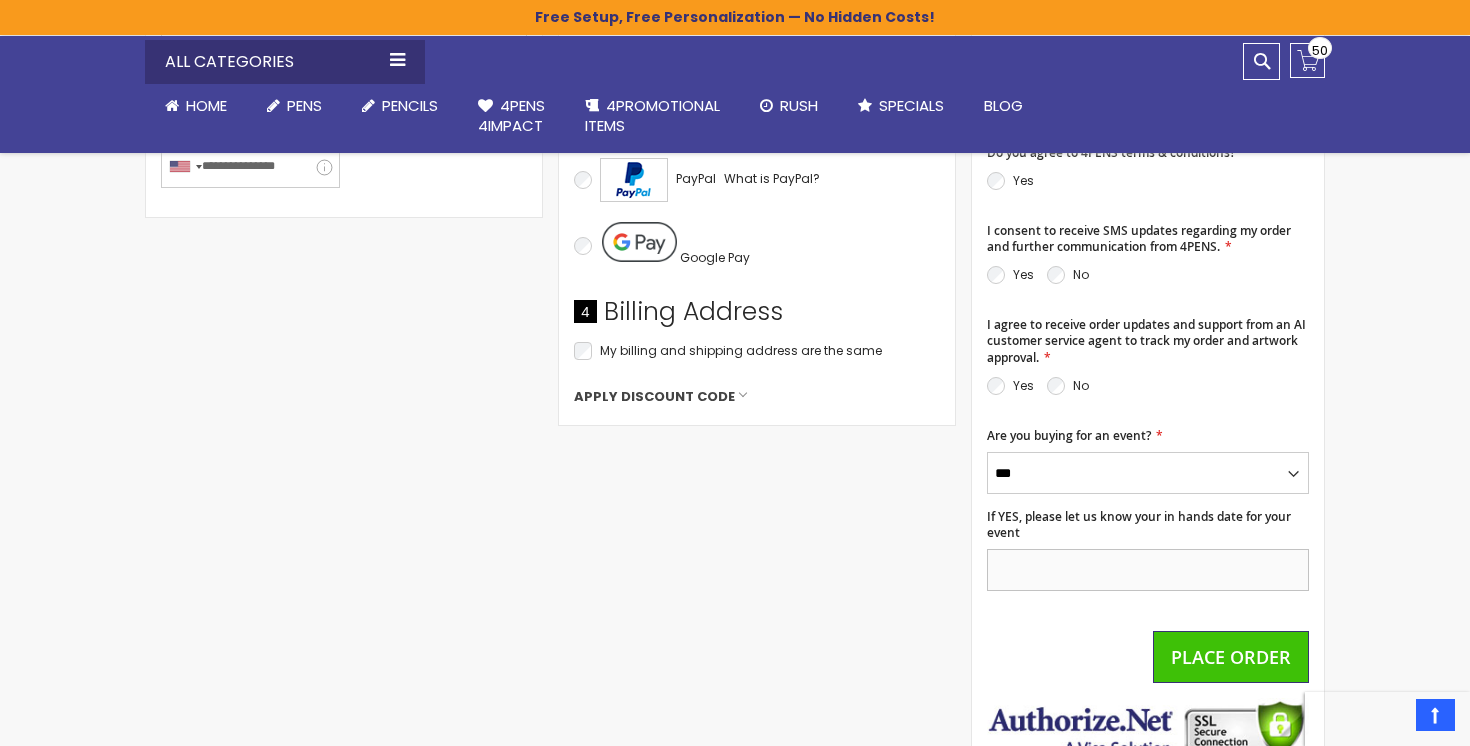click on "If YES, please let us know your in hands date for your event" at bounding box center [1148, 570] 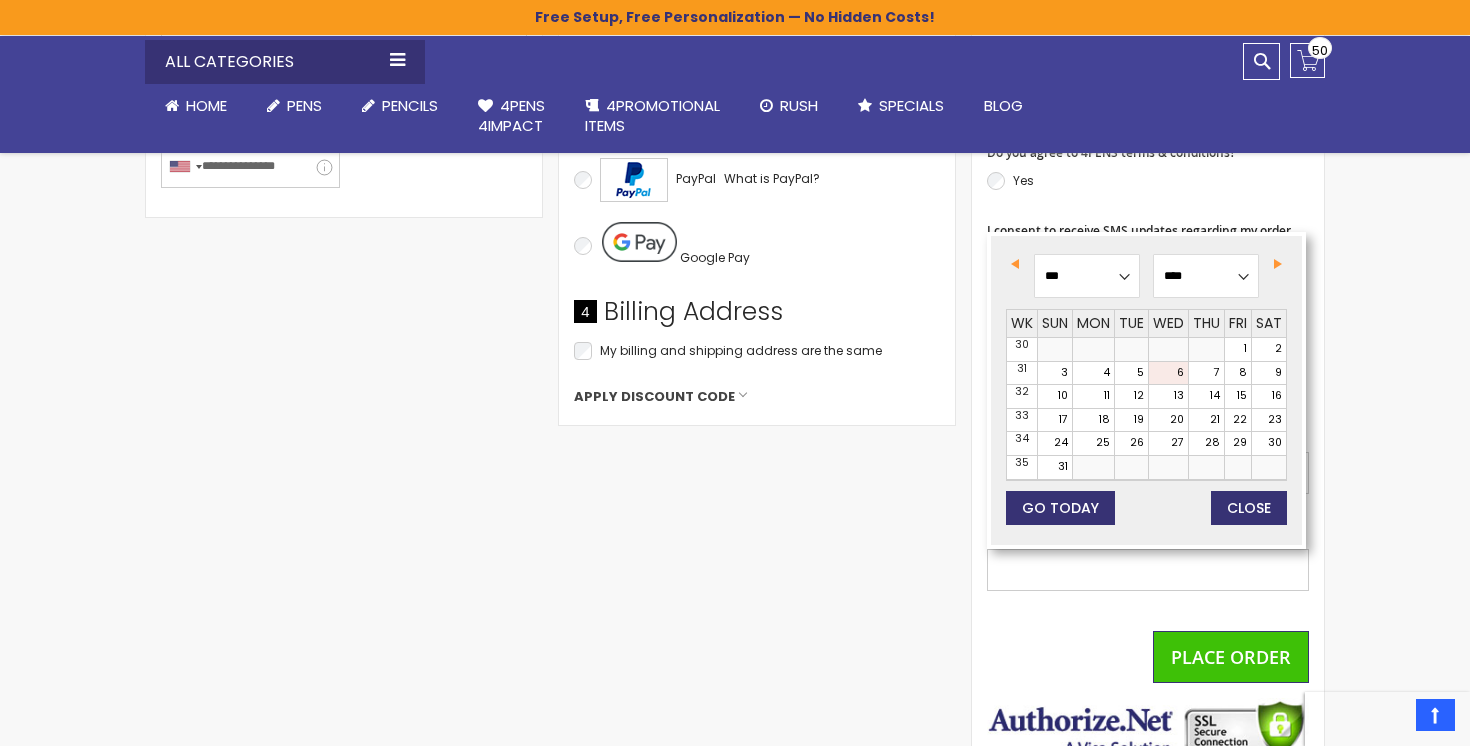 click on "Shipping Address
Email Address
Tooltip
We'll send your order confirmation here.
You can create an account after checkout.
Password
You already have an account with us. Sign in or continue as guest.
Login
Forgot Your Password?" at bounding box center (735, 288) 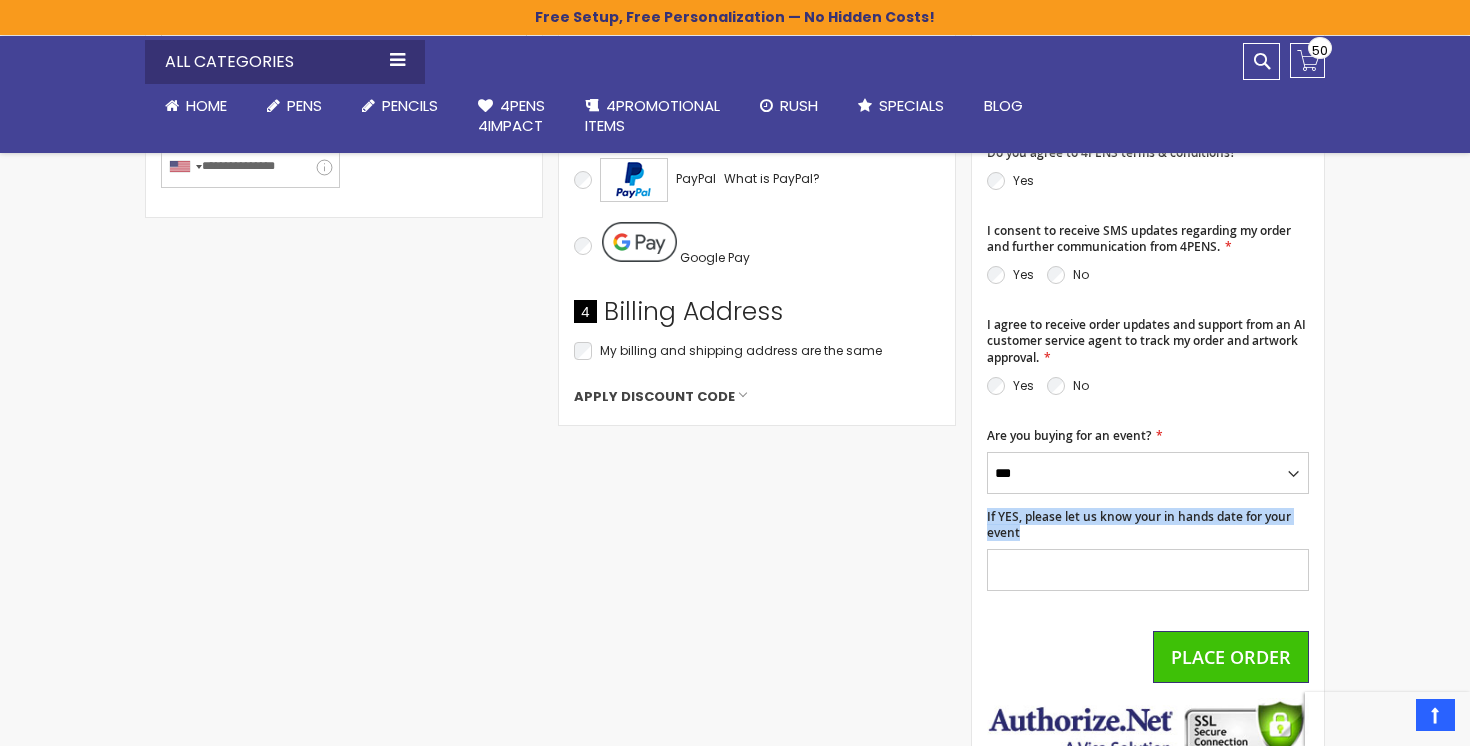 drag, startPoint x: 988, startPoint y: 516, endPoint x: 1018, endPoint y: 536, distance: 36.05551 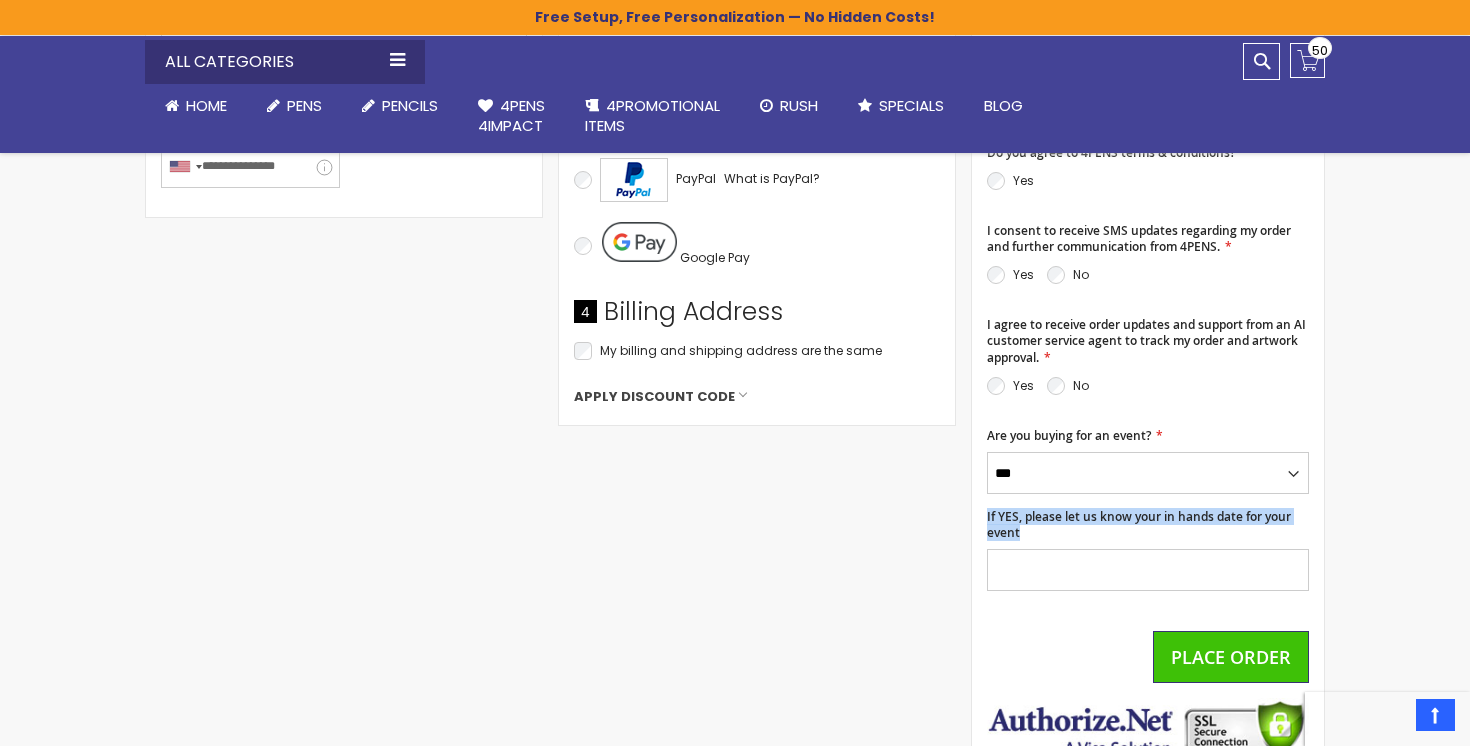 click on "If YES, please let us know your in hands date for your event" at bounding box center (1139, 524) 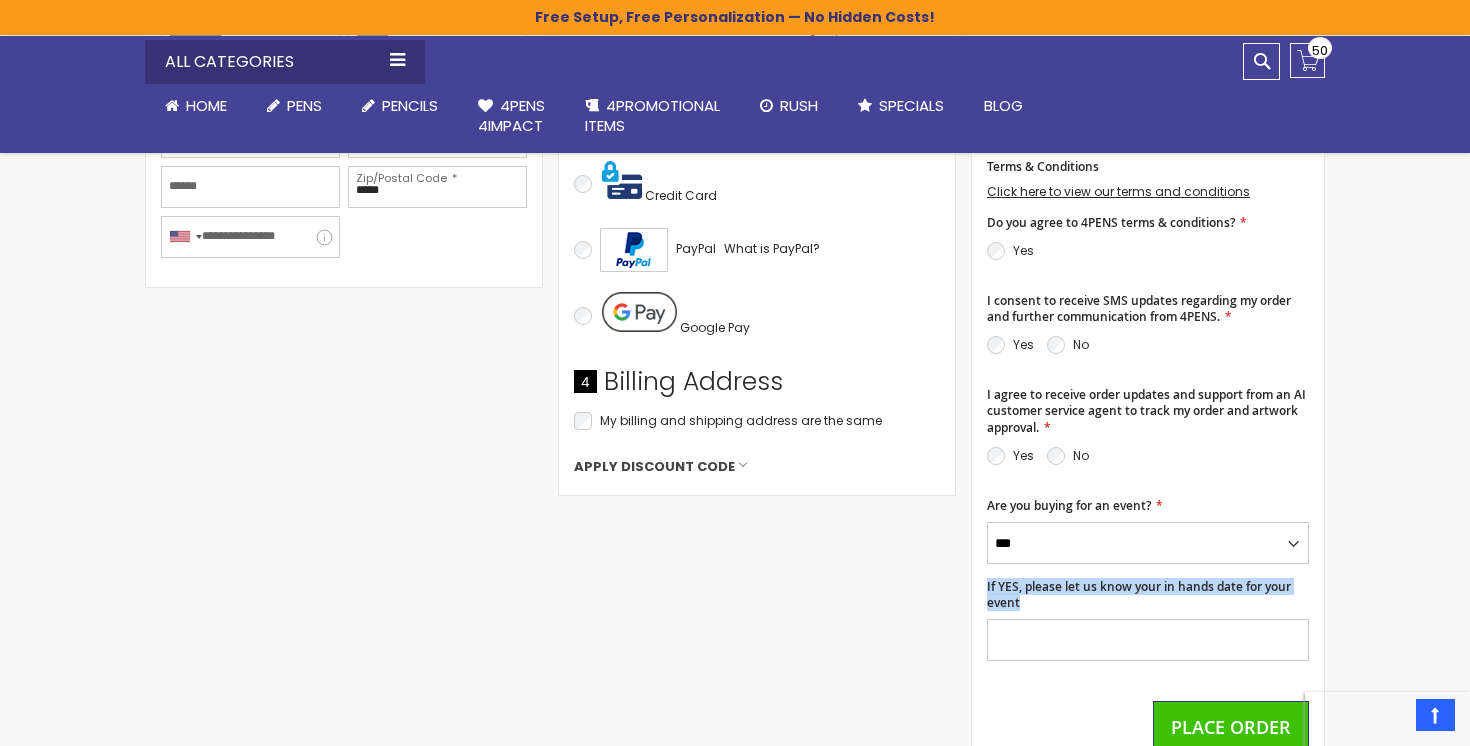 scroll, scrollTop: 712, scrollLeft: 0, axis: vertical 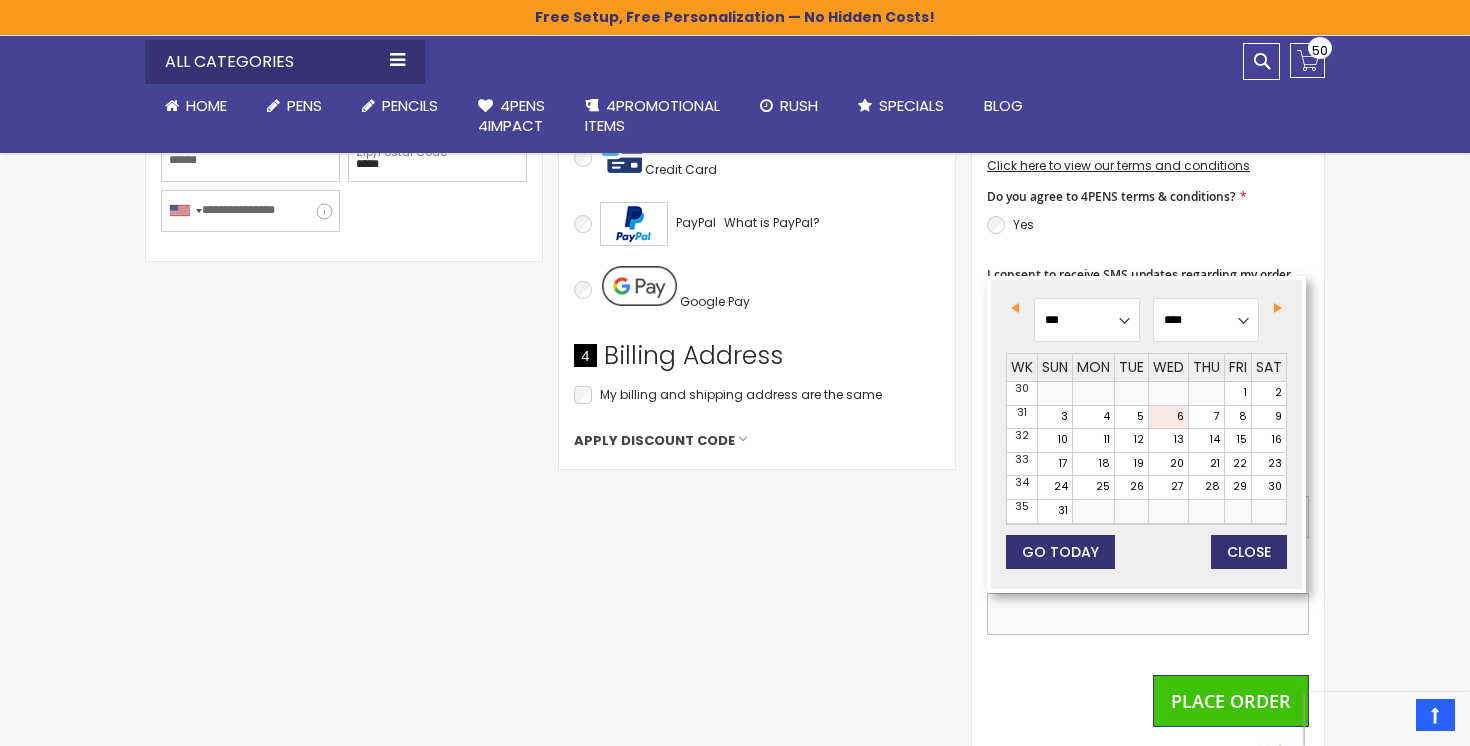 click on "If YES, please let us know your in hands date for your event" at bounding box center (1148, 614) 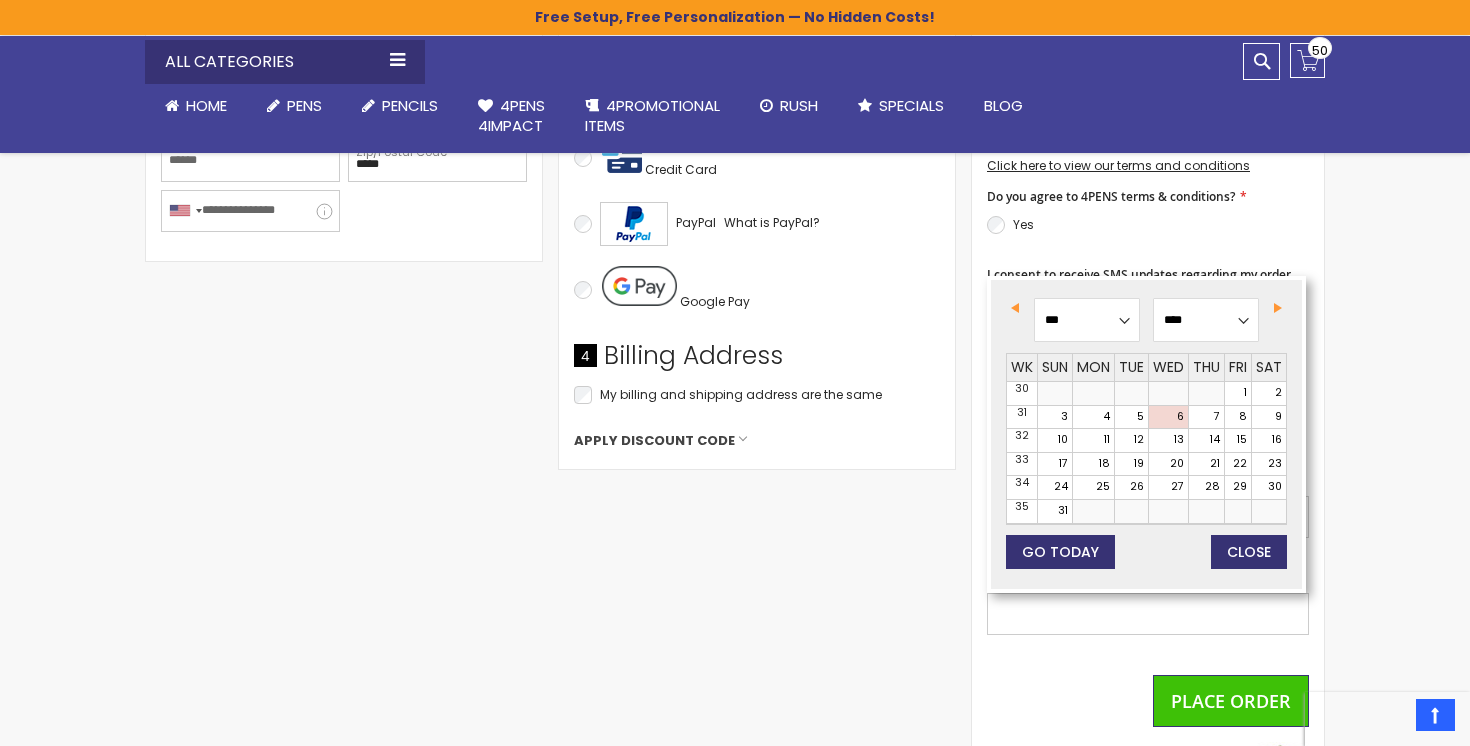 click on "Next" at bounding box center (1278, 308) 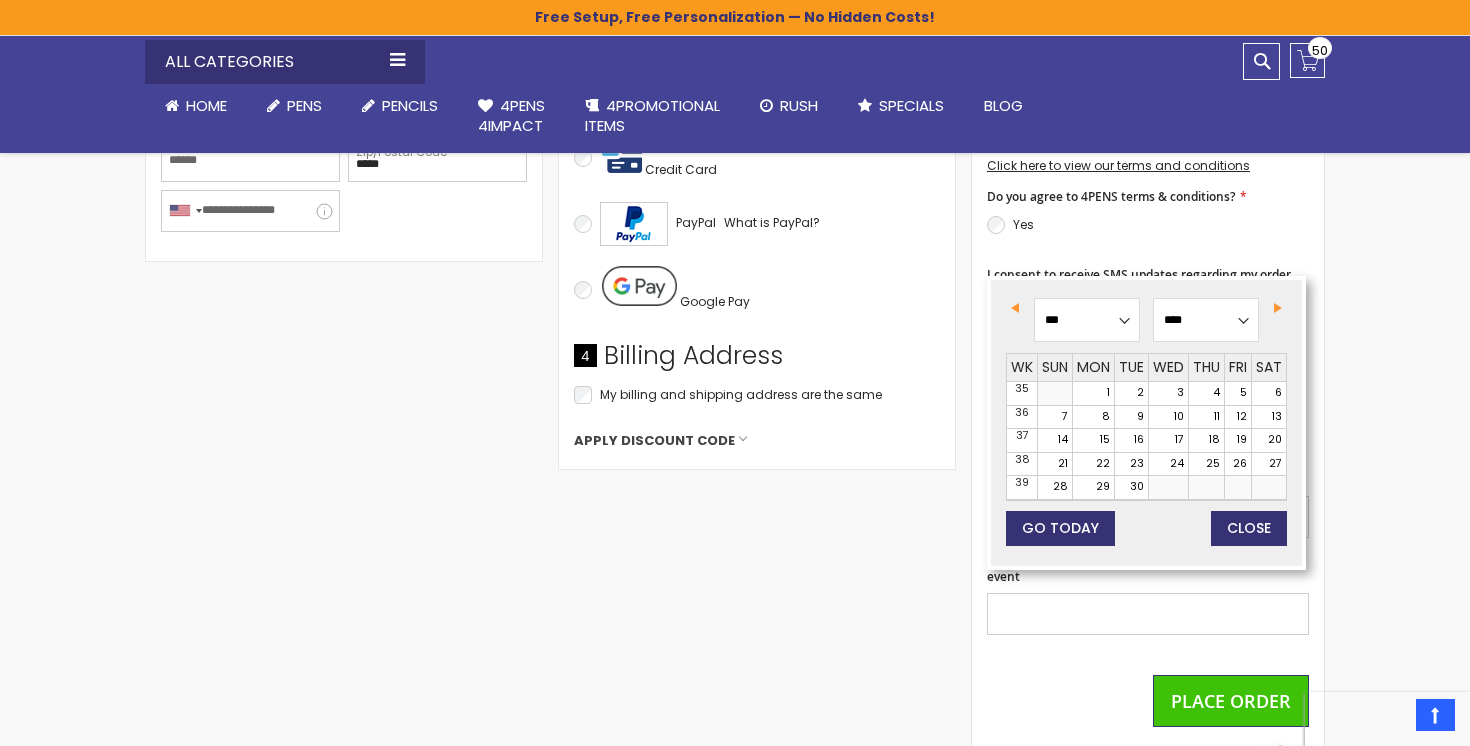 click on "Previous" at bounding box center (1019, 308) 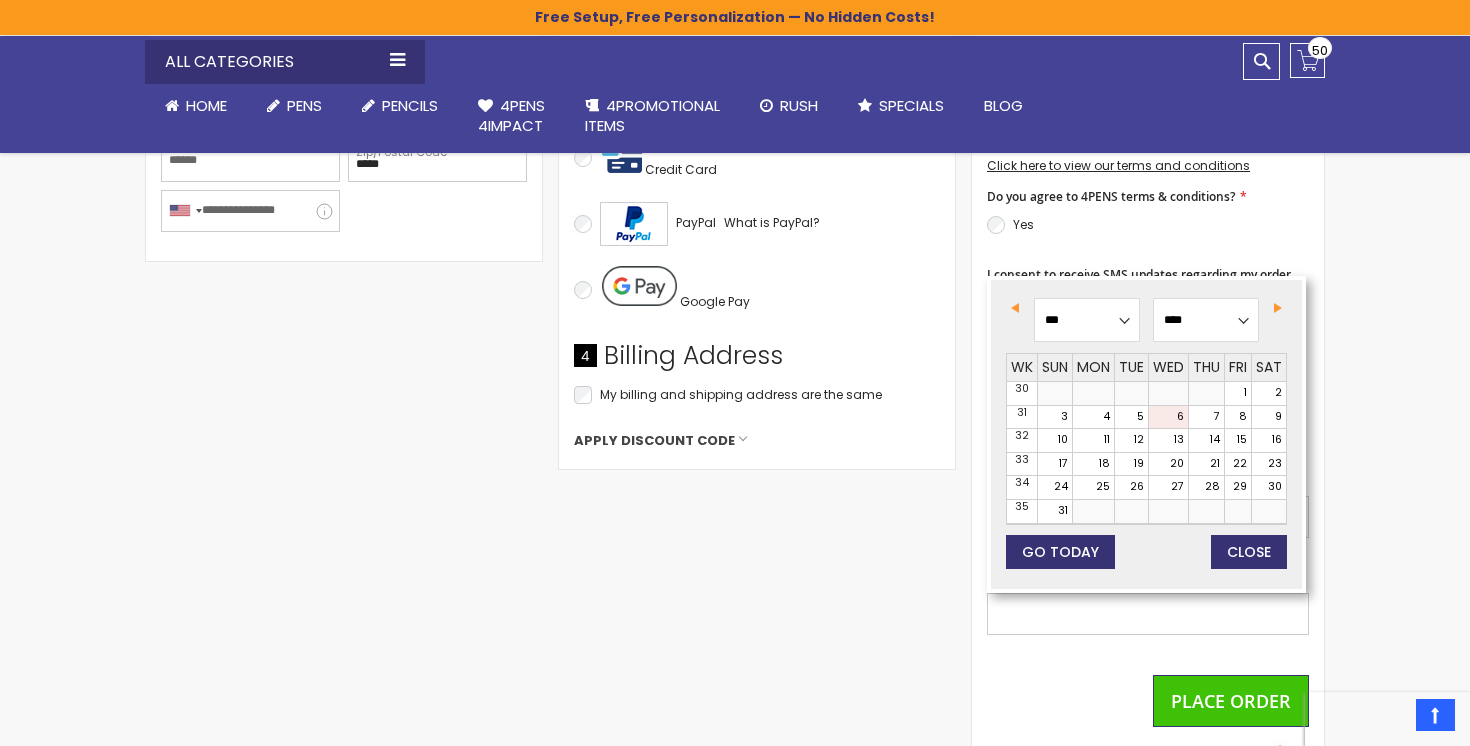 click on "Next" at bounding box center (1278, 308) 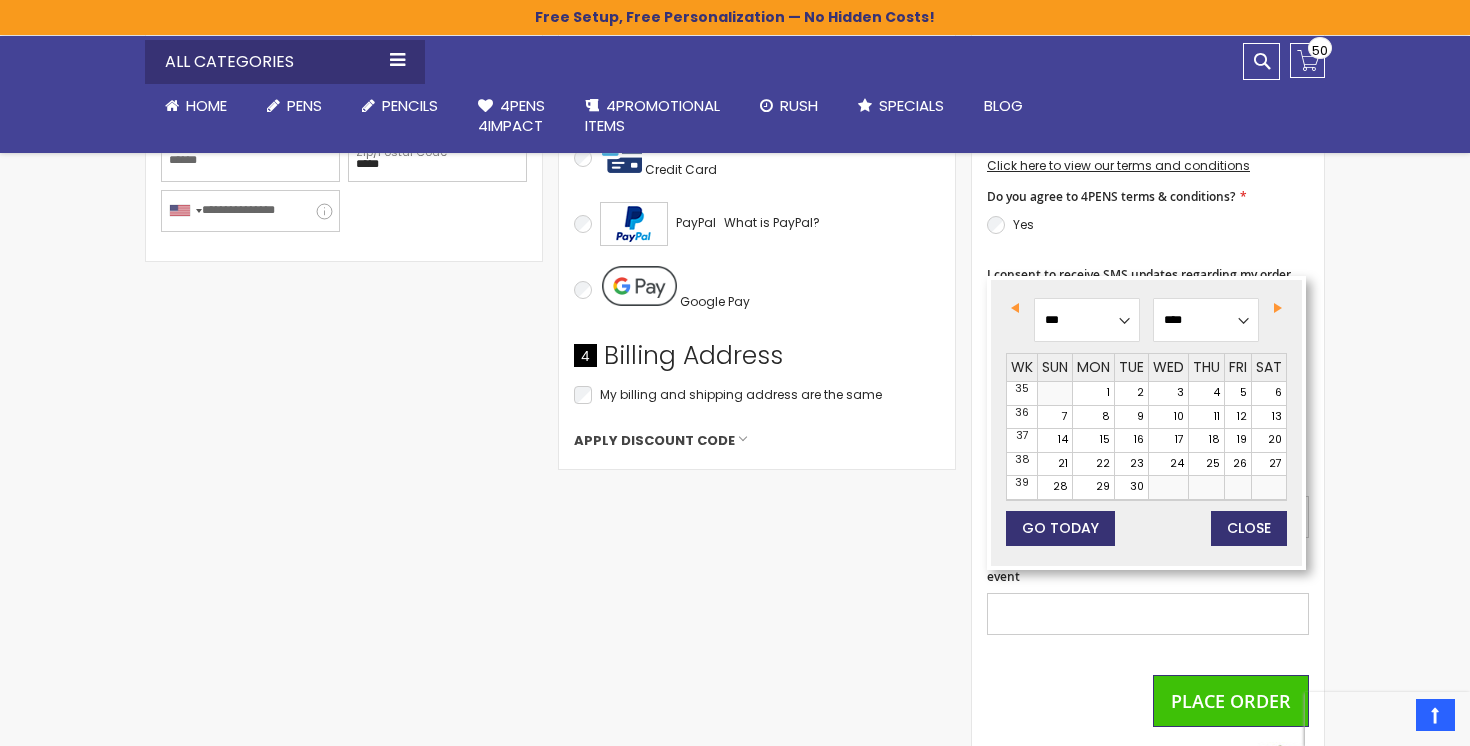 click on "Previous" at bounding box center (1015, 308) 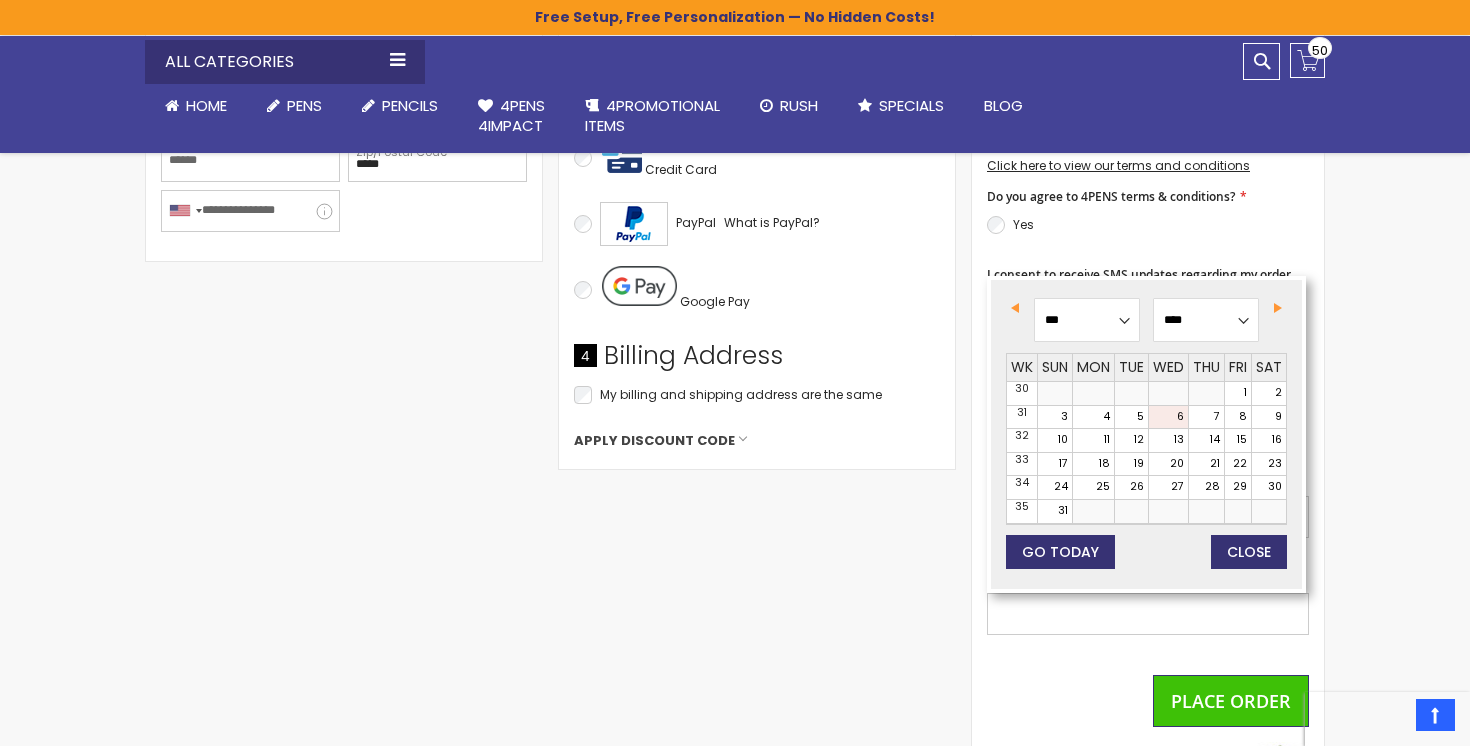 click on "Next" at bounding box center [1278, 308] 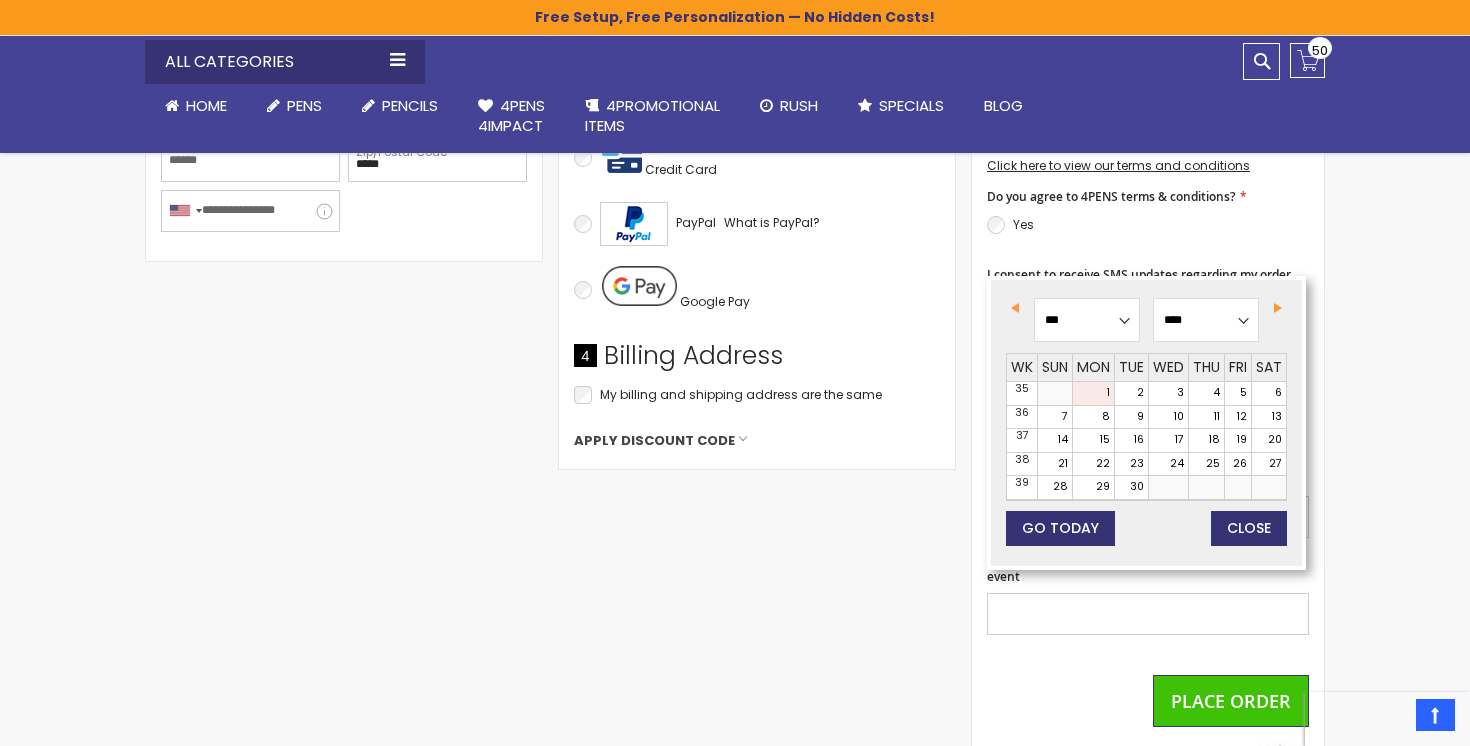click on "1" at bounding box center [1093, 393] 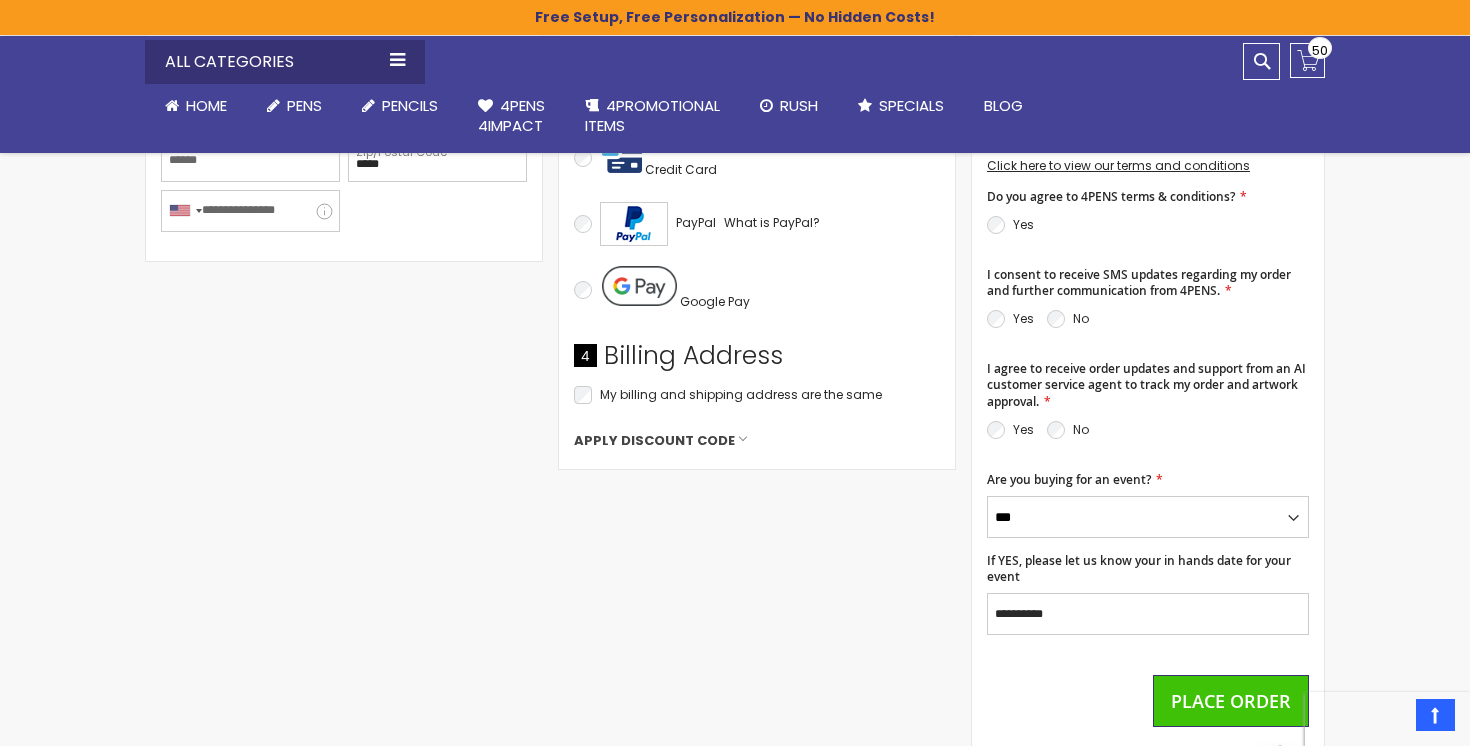 click on "Terms & Conditions
Click here to view our terms and conditions
Do you agree to 4PENS terms & conditions?
Yes
I consent to receive SMS updates regarding my order and further communication from 4PENS.
Yes
No" at bounding box center [1148, 384] 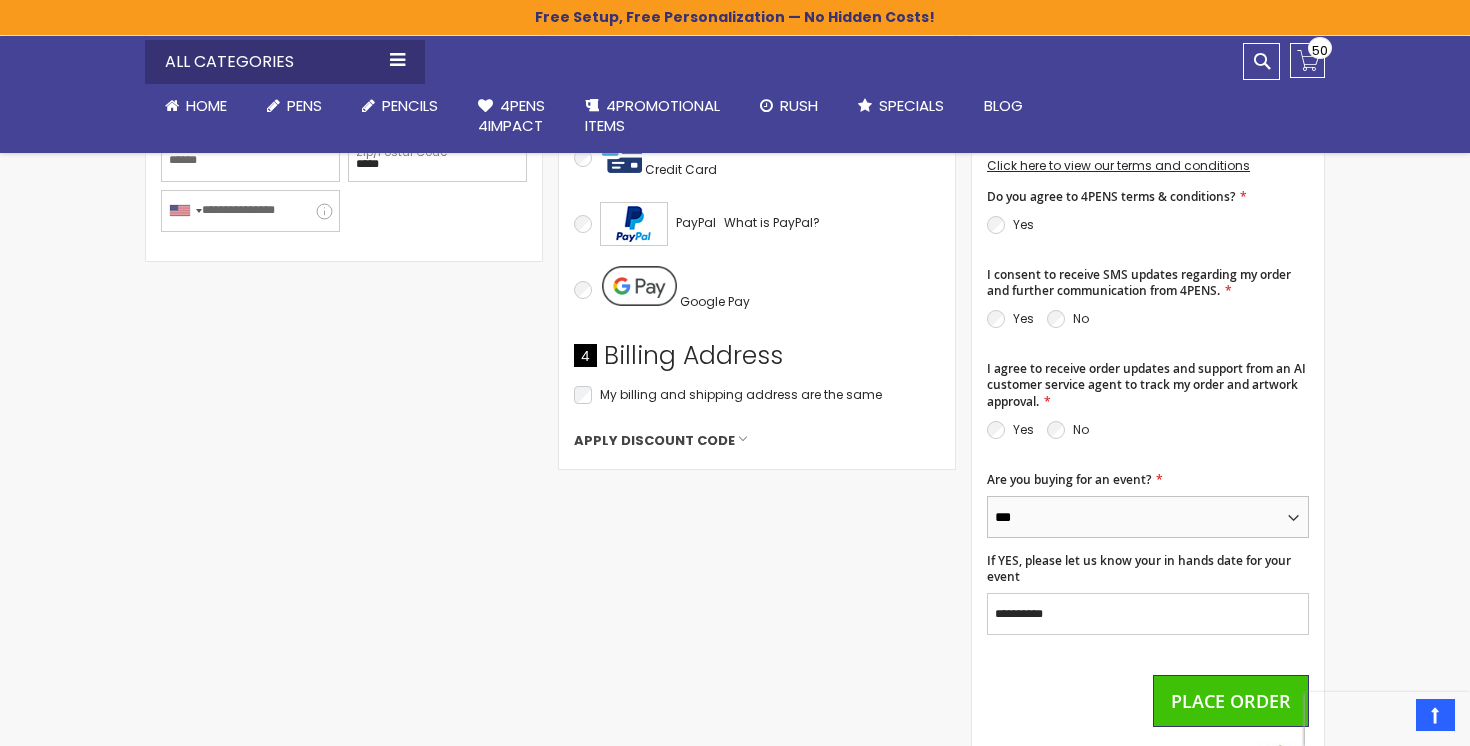 click on "*** **" at bounding box center [1148, 517] 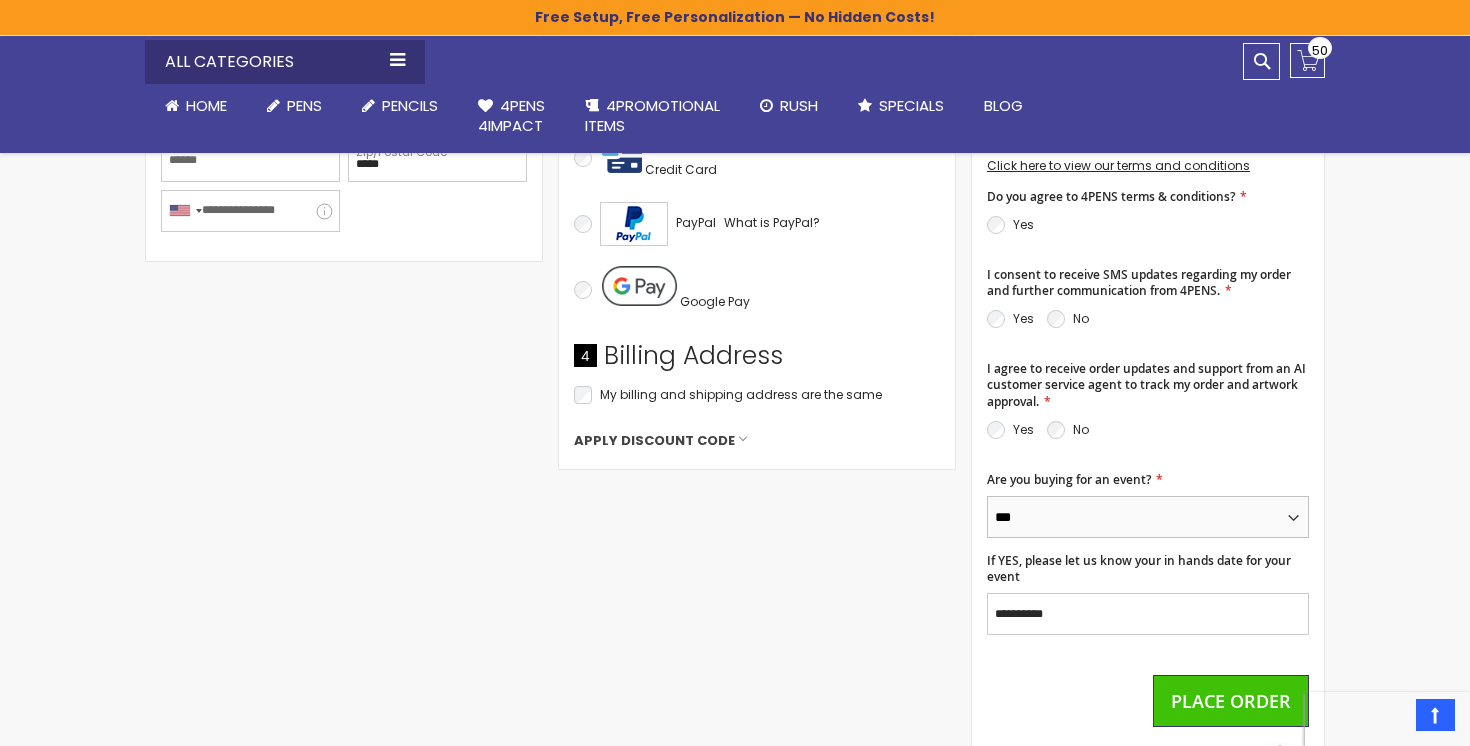 select on "*" 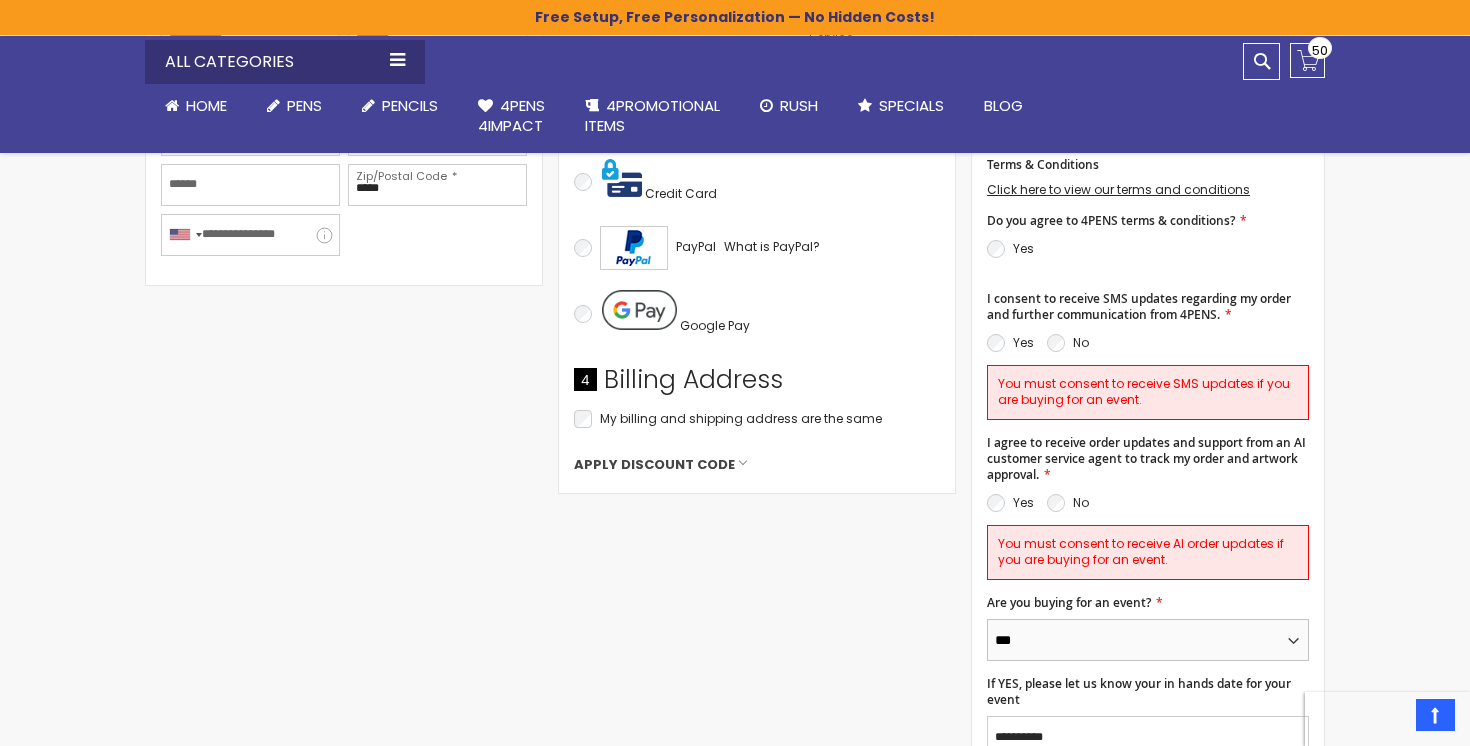 scroll, scrollTop: 726, scrollLeft: 0, axis: vertical 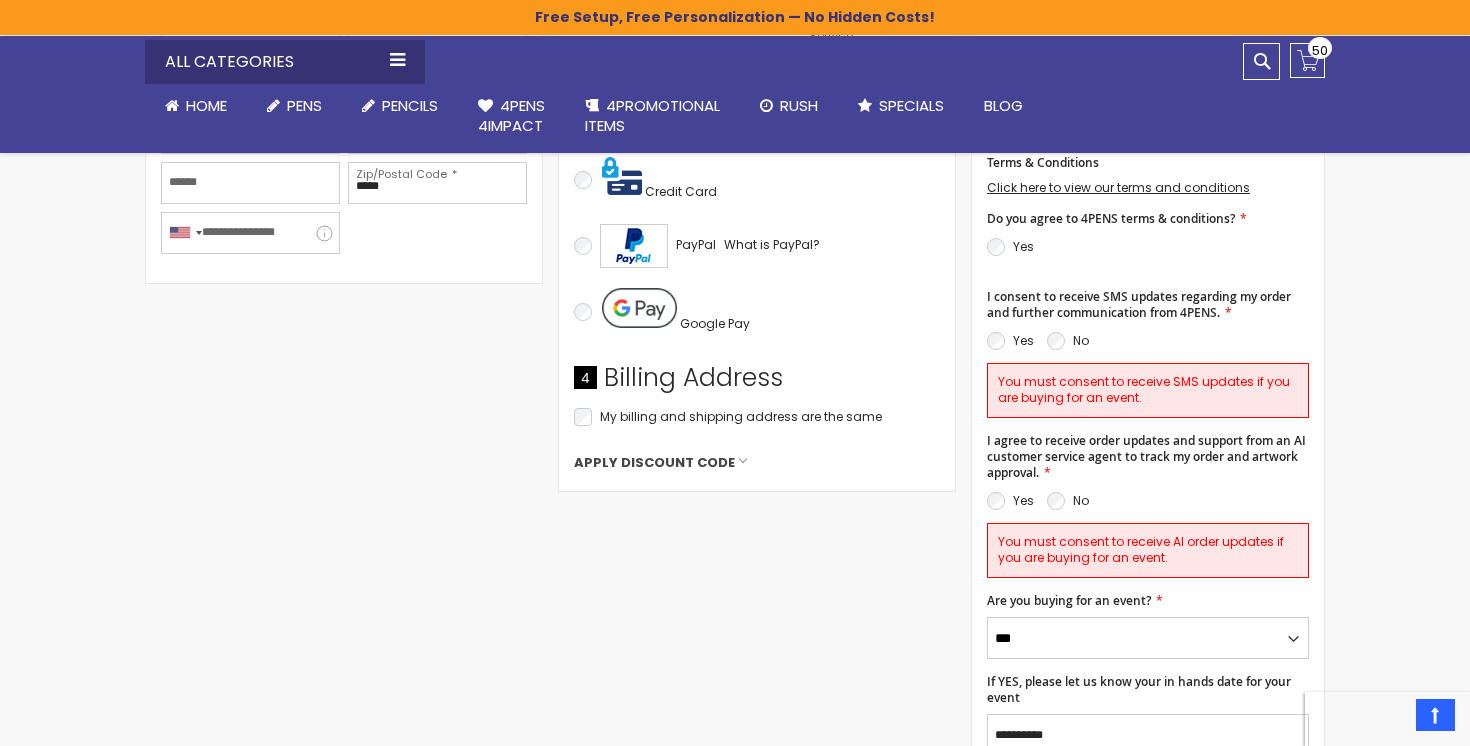click on "Yes" at bounding box center [1010, 341] 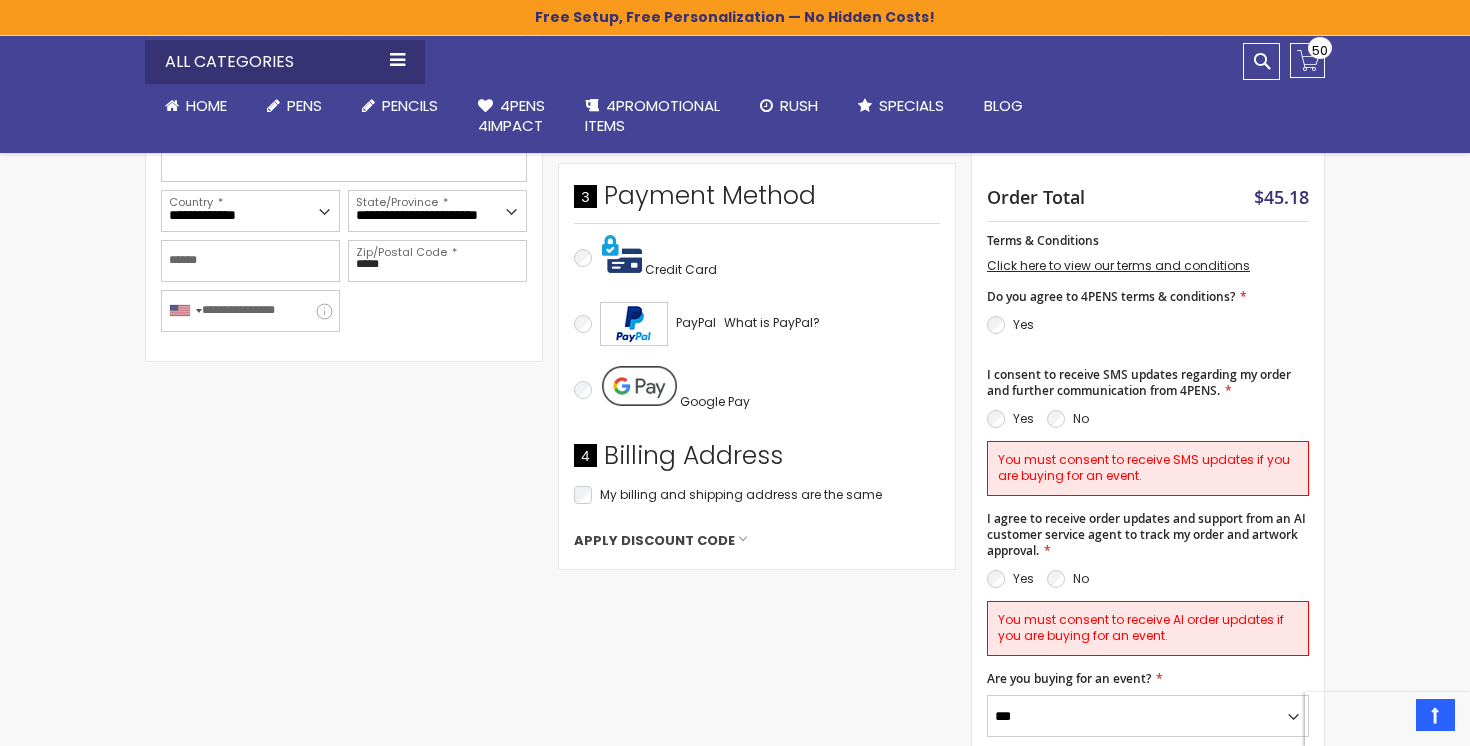 scroll, scrollTop: 641, scrollLeft: 0, axis: vertical 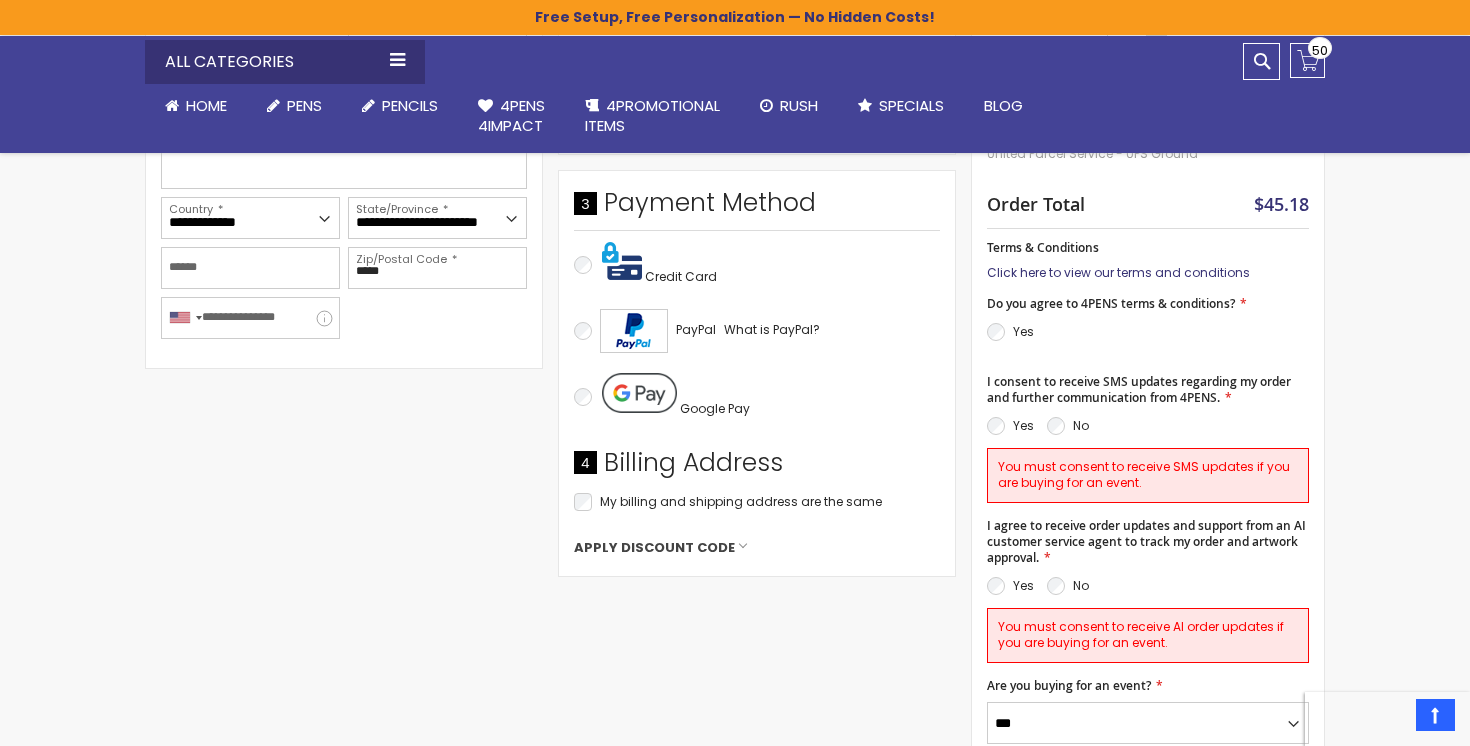 click on "Click here to view our terms and conditions" at bounding box center (1118, 272) 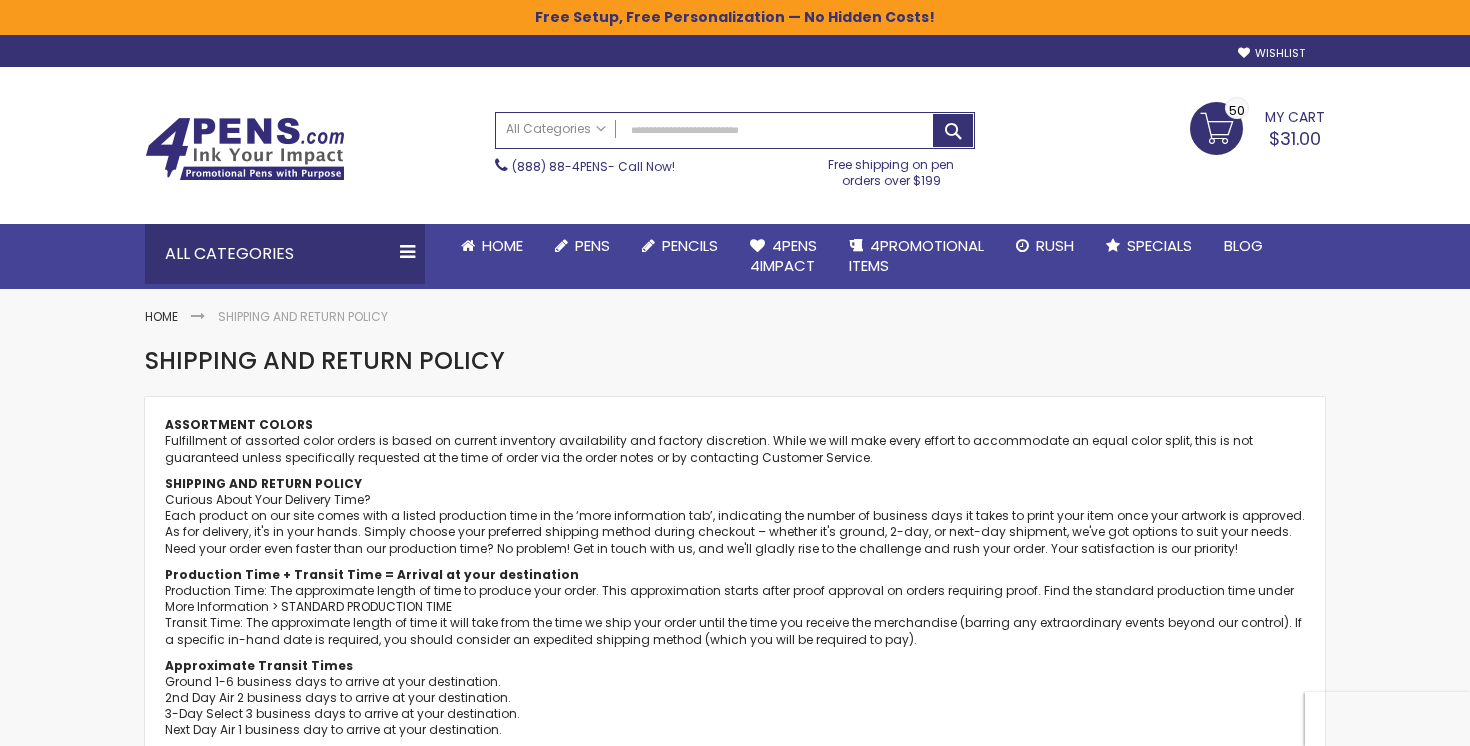 scroll, scrollTop: 0, scrollLeft: 0, axis: both 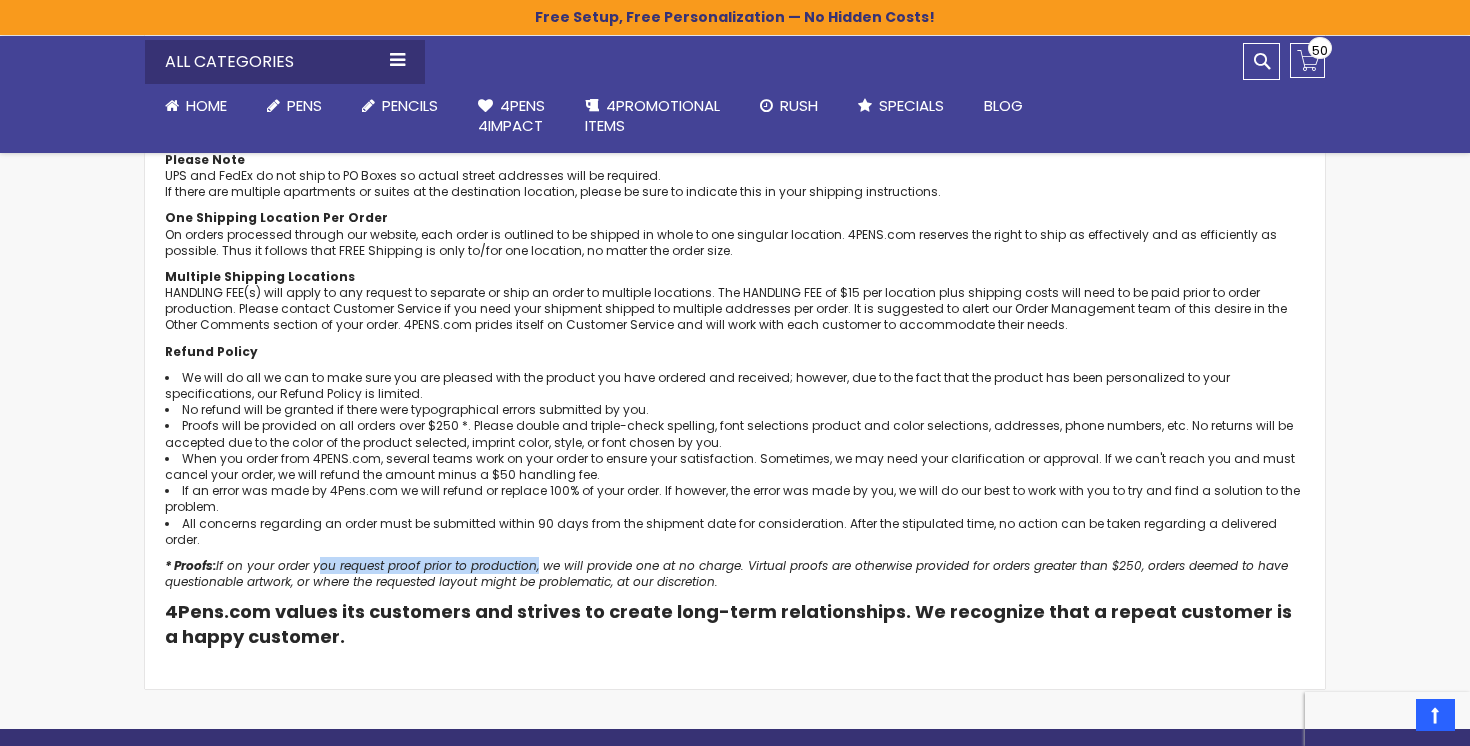 drag, startPoint x: 316, startPoint y: 549, endPoint x: 539, endPoint y: 556, distance: 223.10983 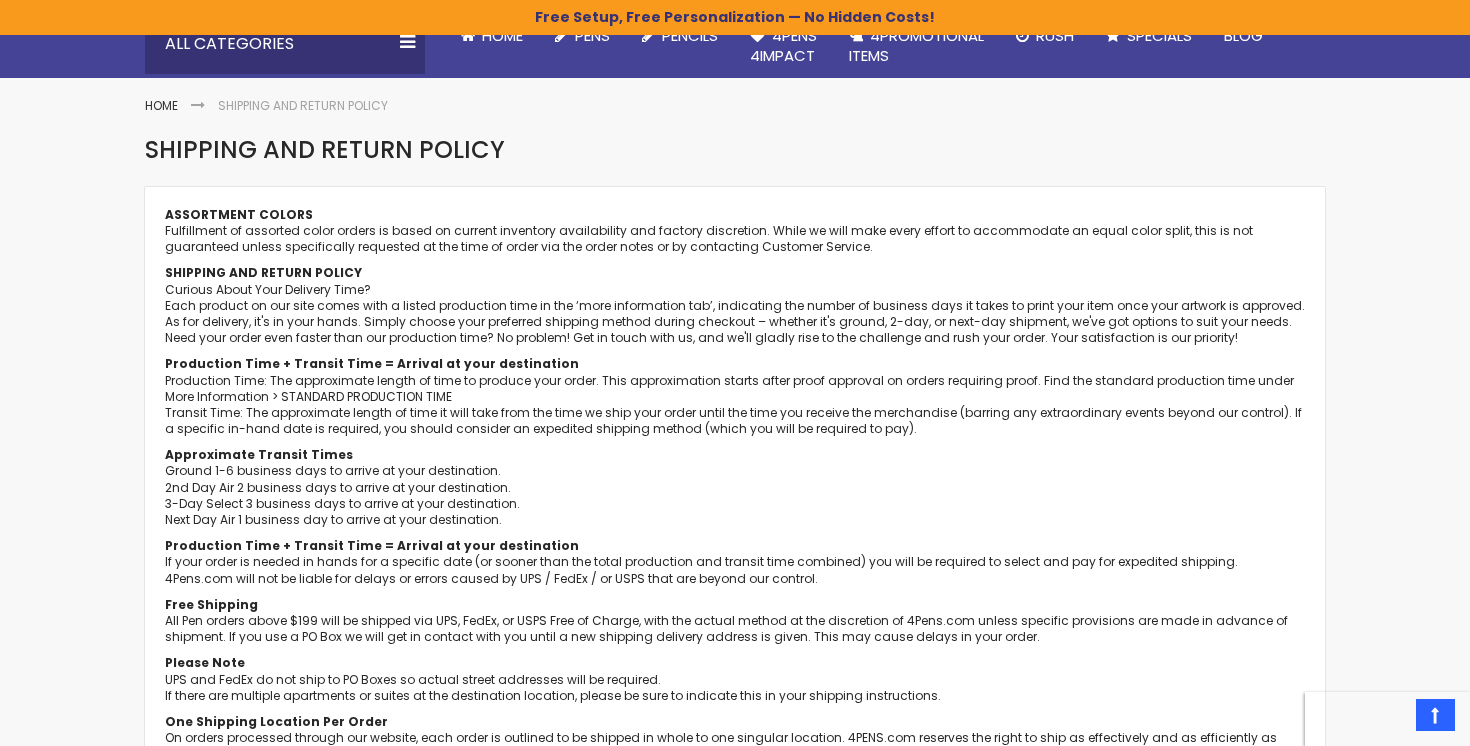 scroll, scrollTop: 82, scrollLeft: 0, axis: vertical 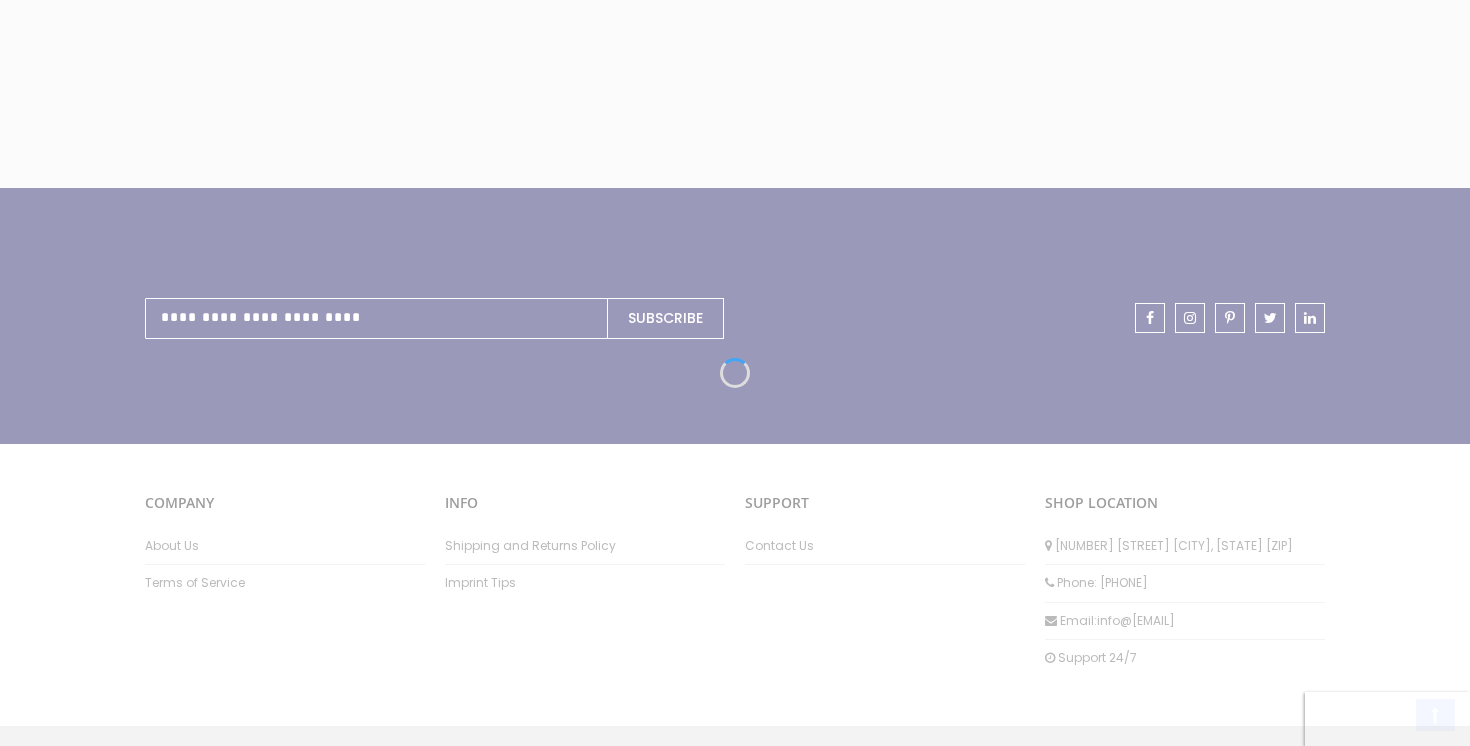 select on "*" 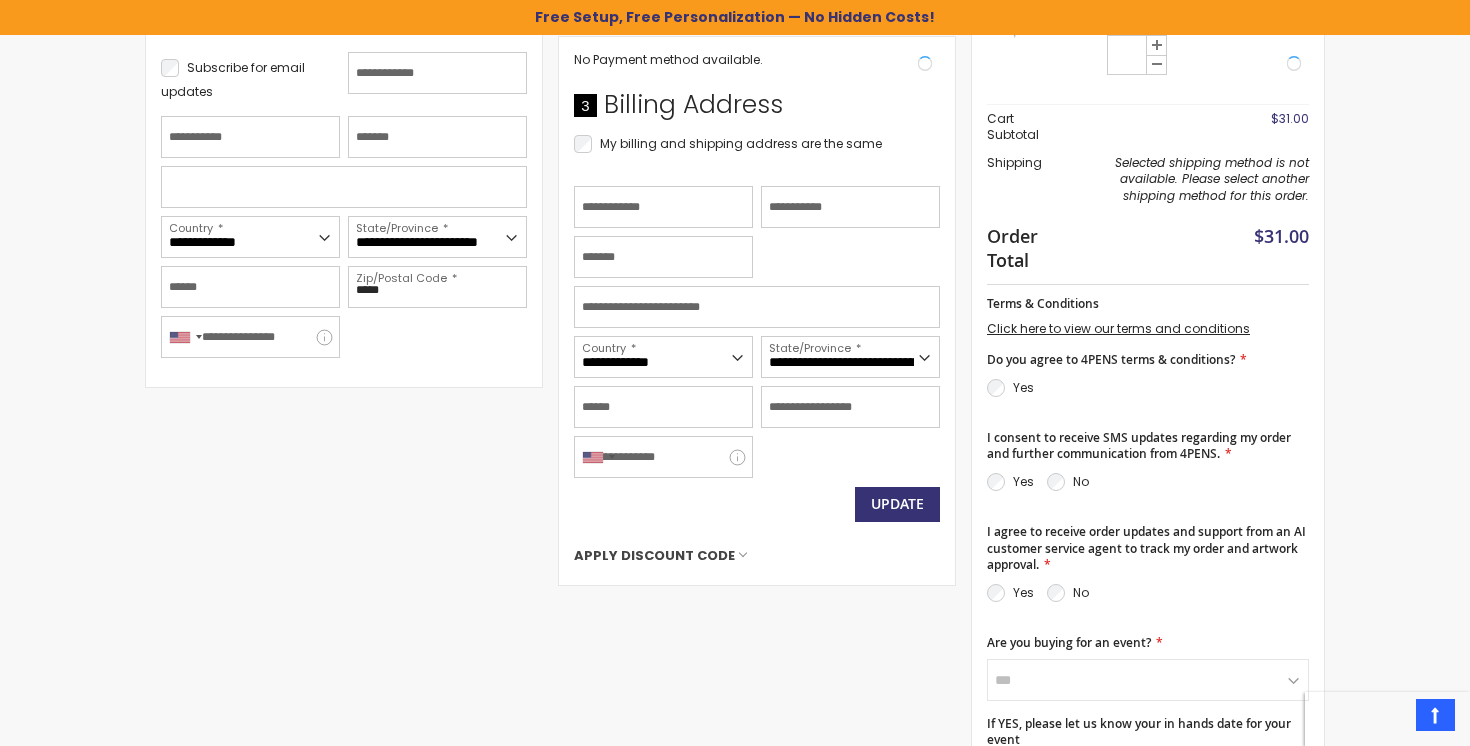 scroll, scrollTop: 641, scrollLeft: 0, axis: vertical 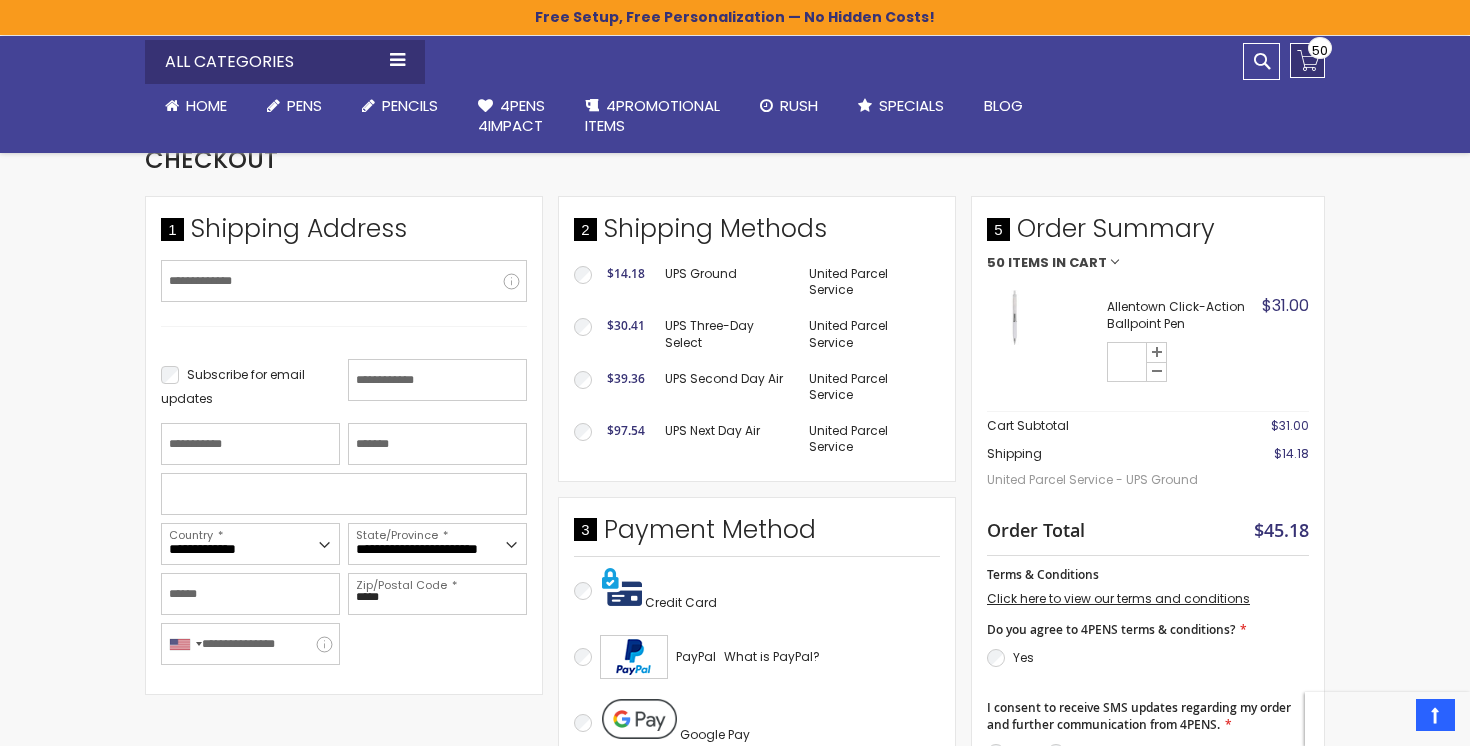 click on "My Cart
$31.00
50
50
items" at bounding box center [1307, 60] 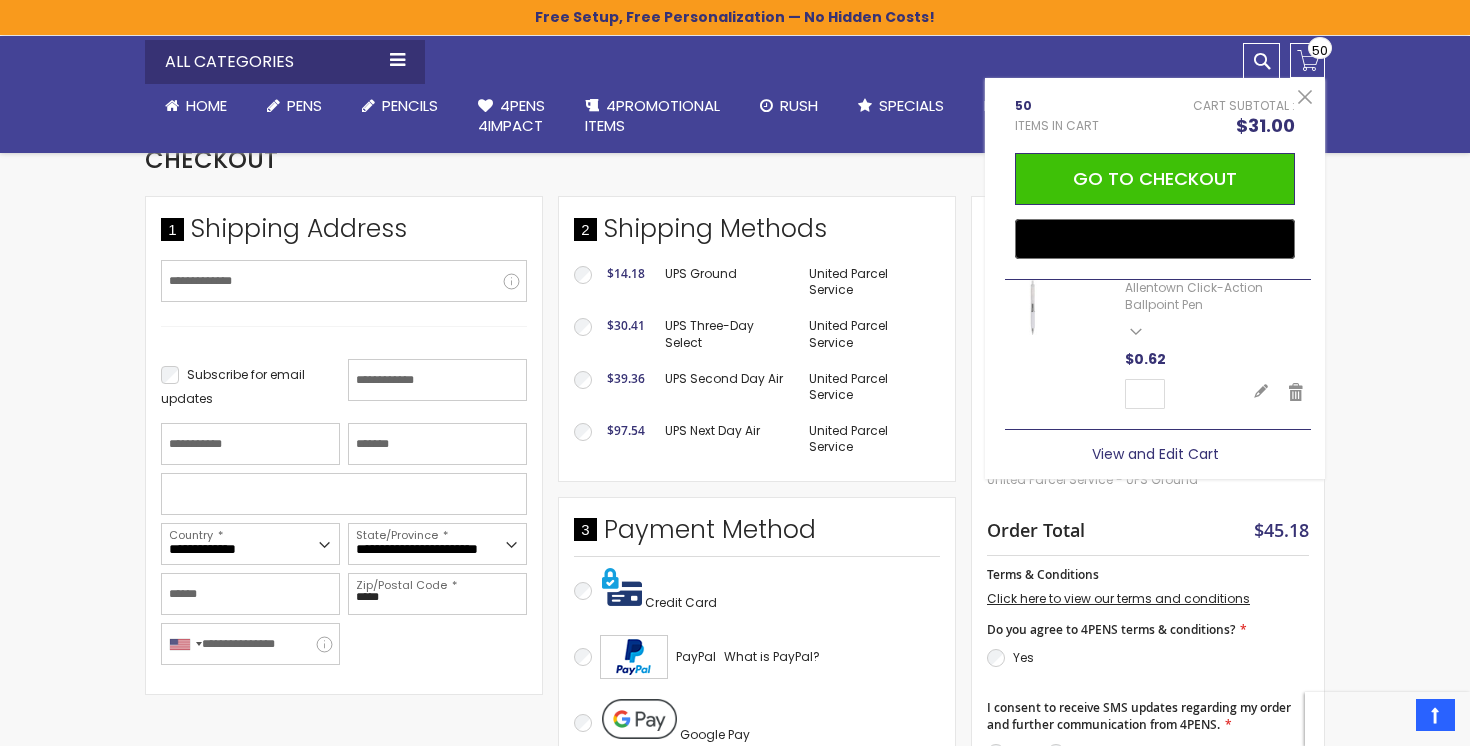 click on "View and Edit Cart" at bounding box center (1155, 454) 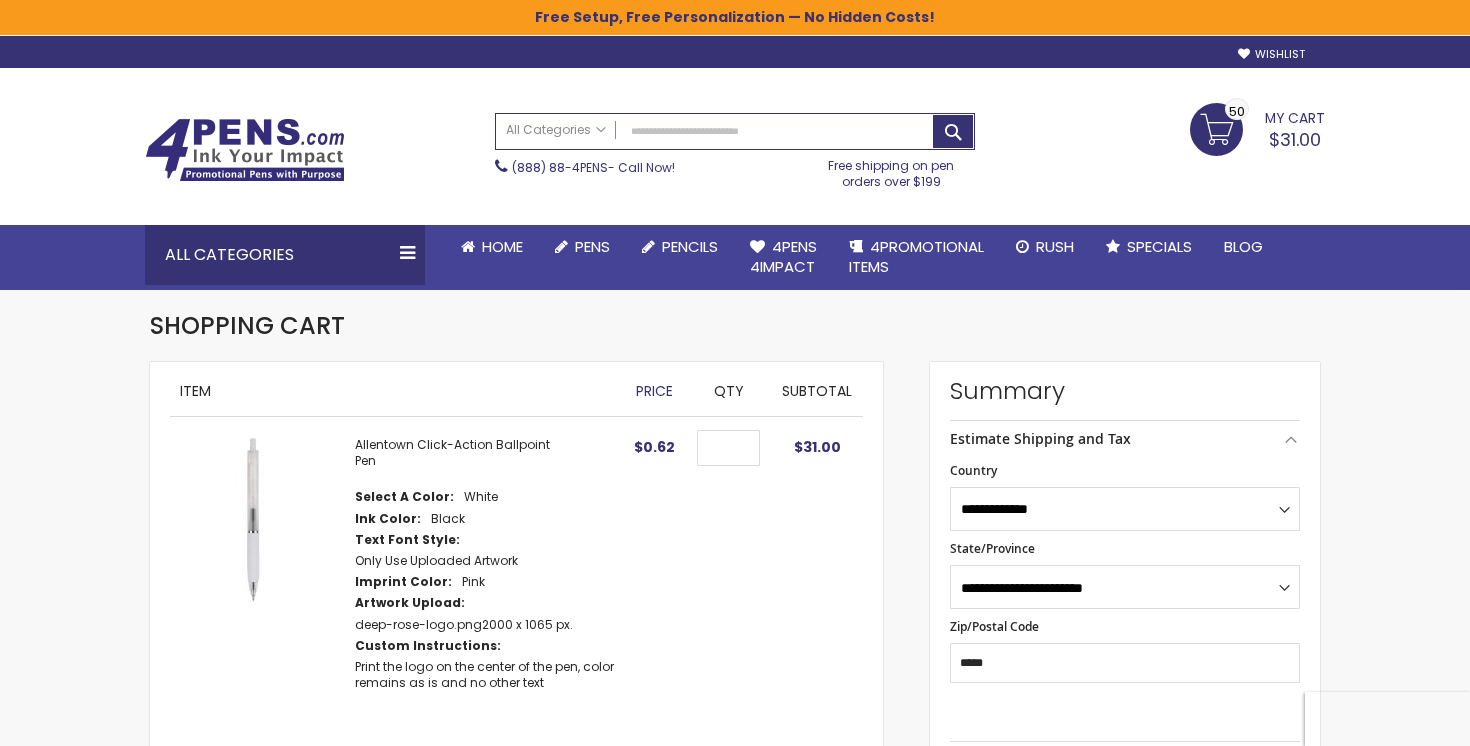 select on "**" 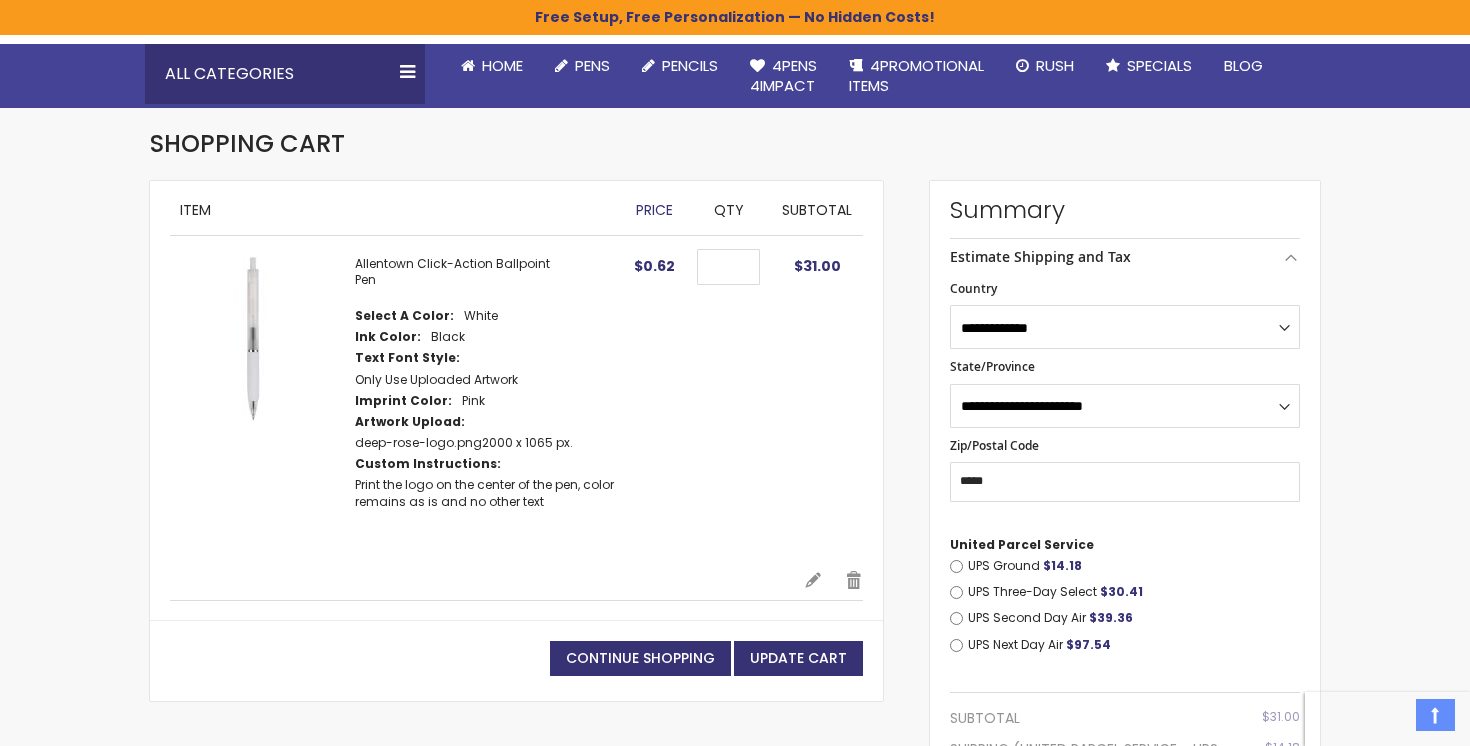 scroll, scrollTop: 191, scrollLeft: 0, axis: vertical 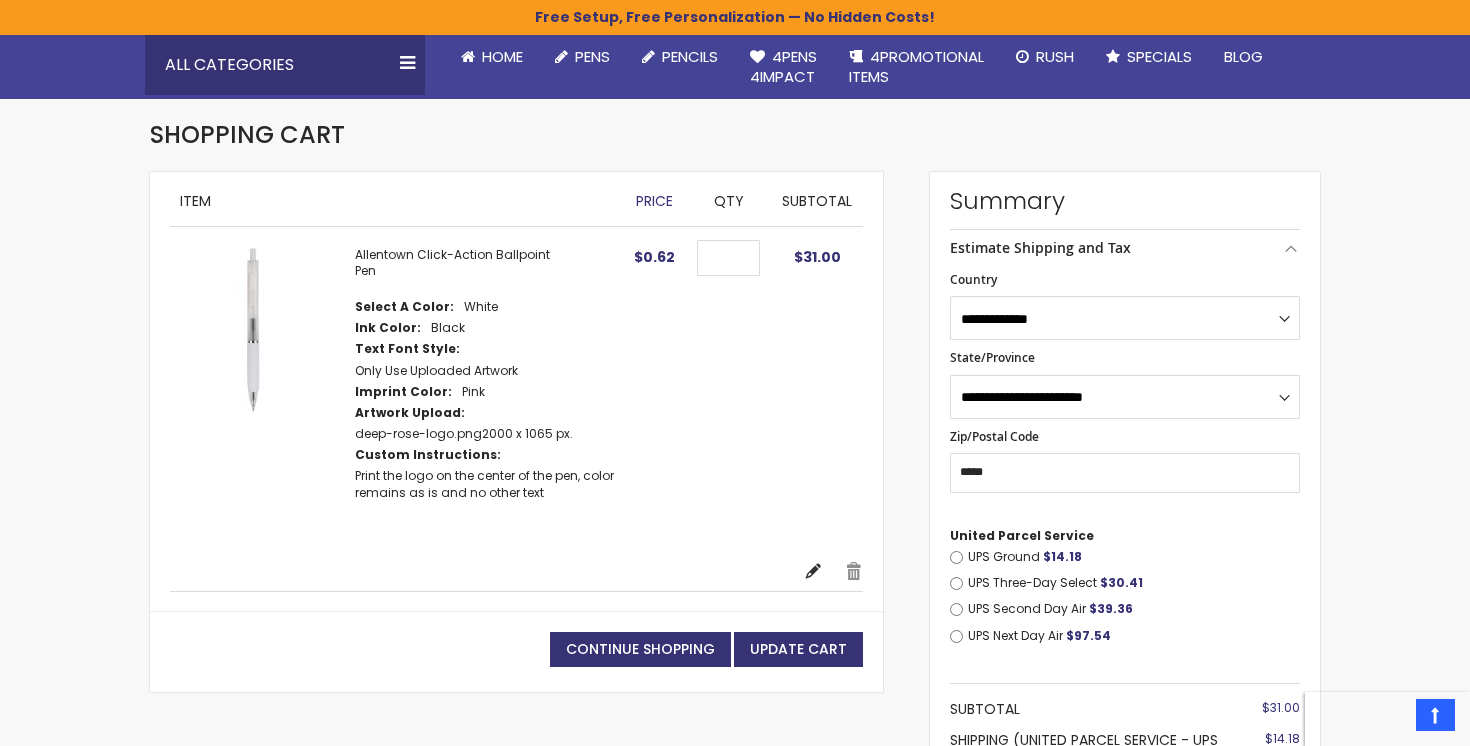 click on "Edit" at bounding box center (813, 571) 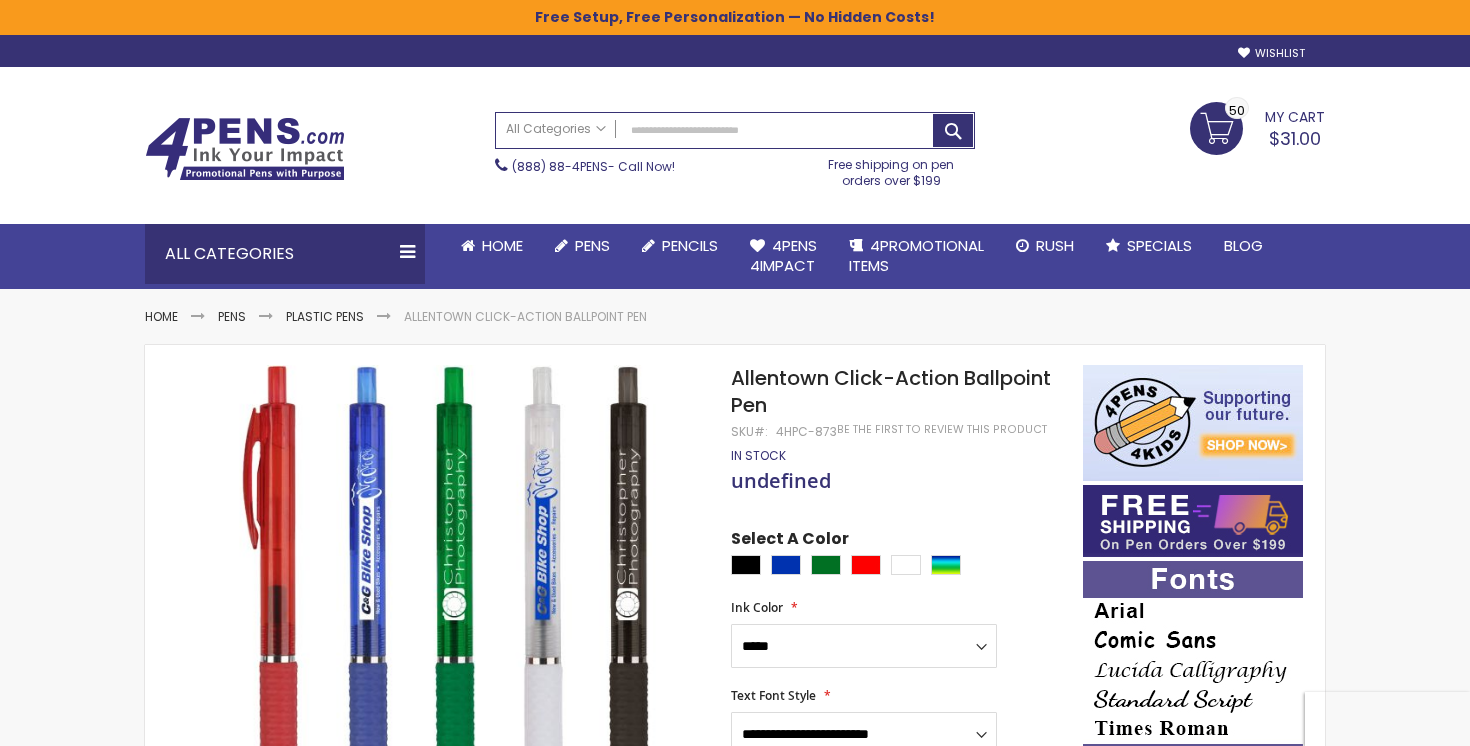 scroll, scrollTop: 0, scrollLeft: 0, axis: both 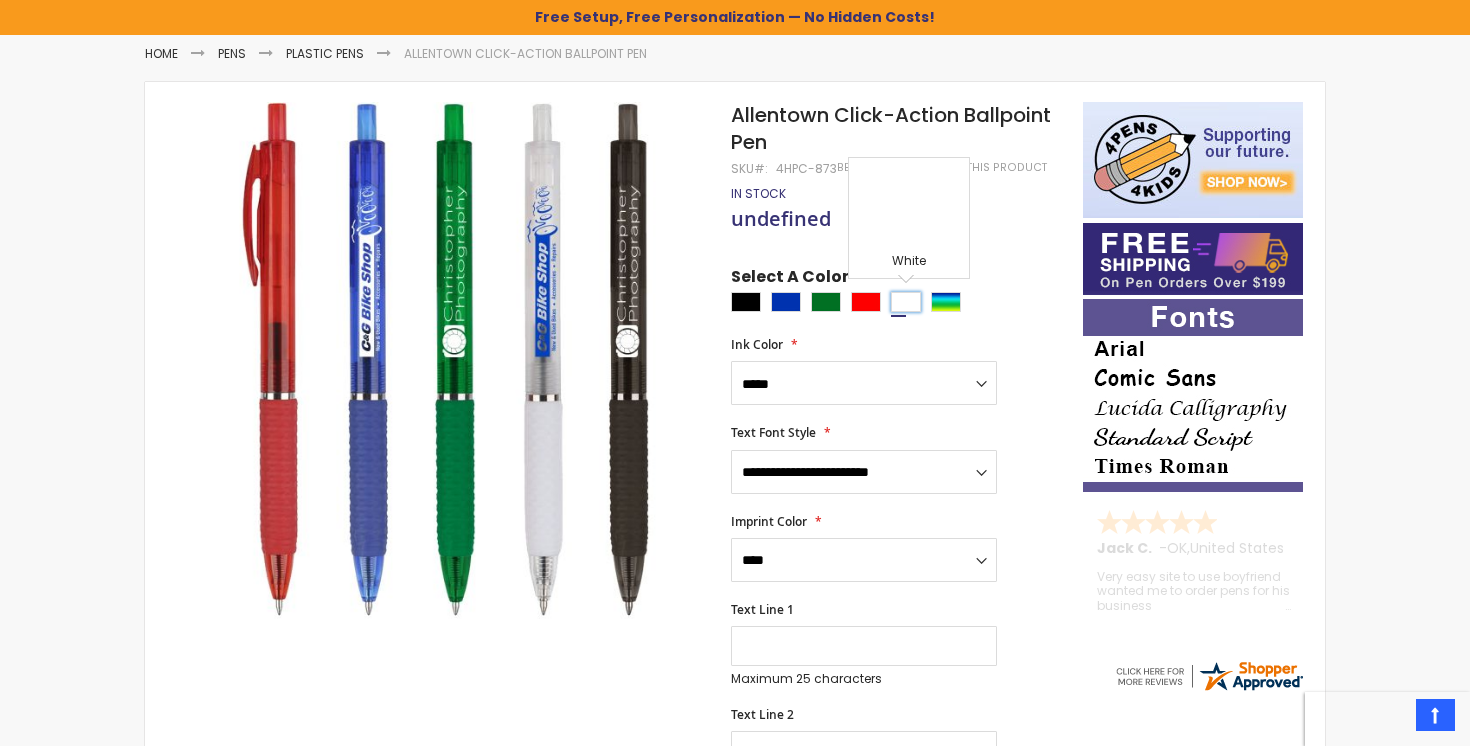 click at bounding box center (906, 302) 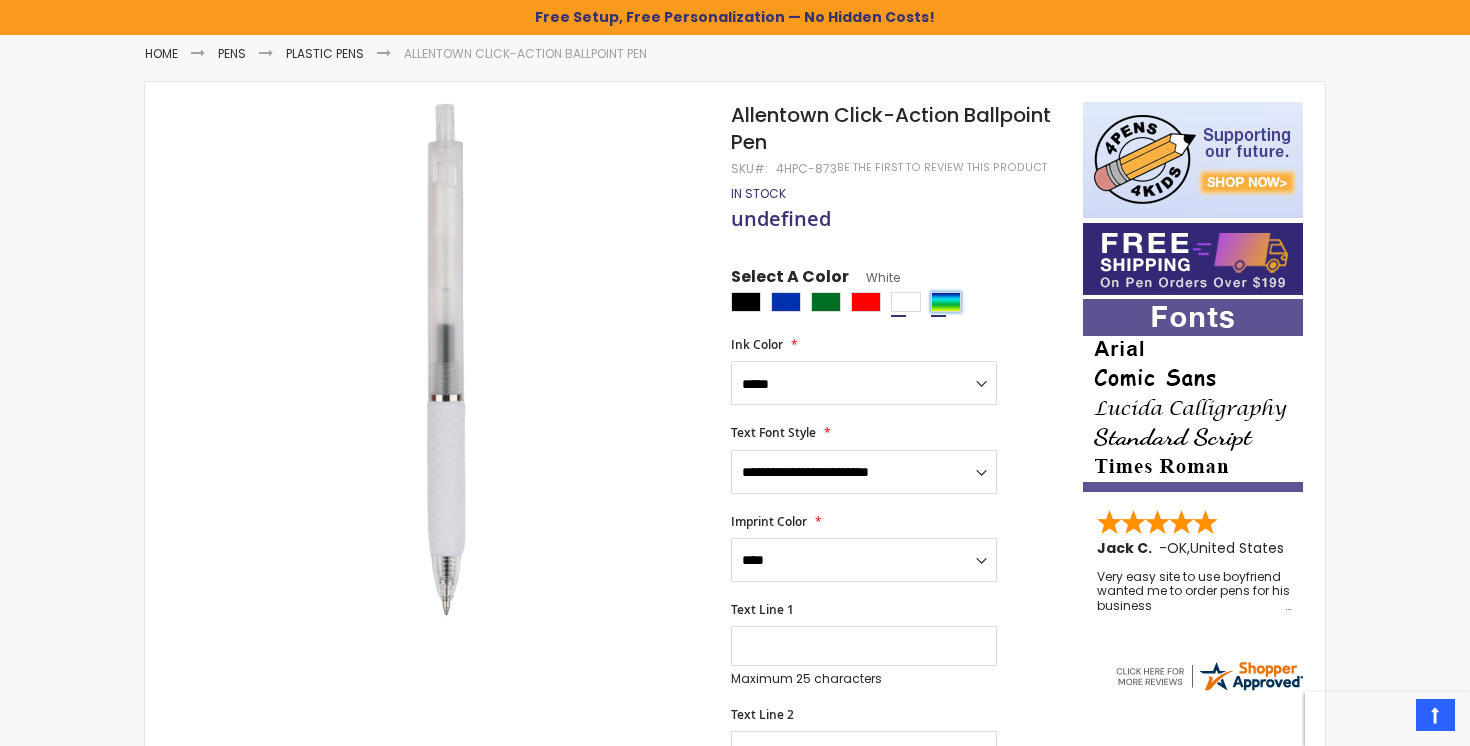 click at bounding box center [946, 302] 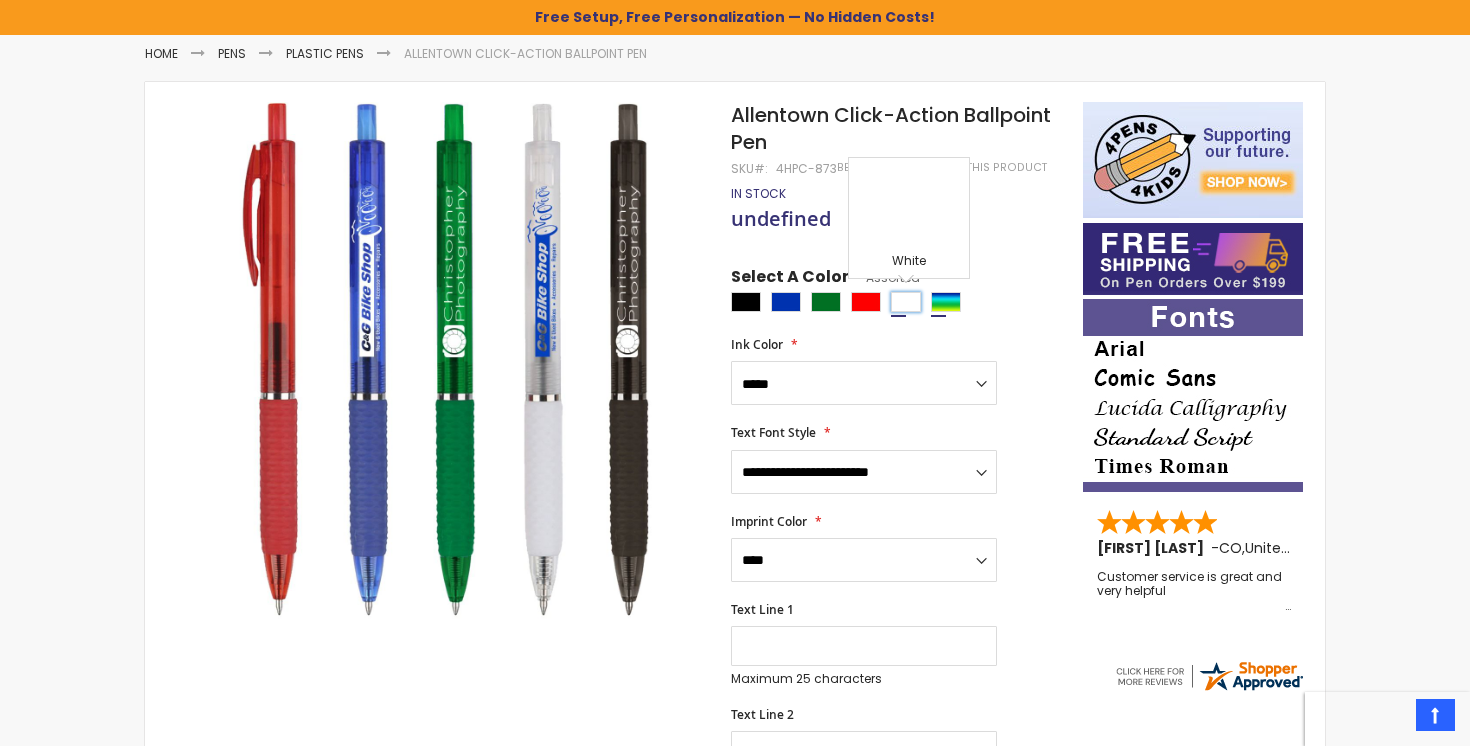 click at bounding box center [906, 302] 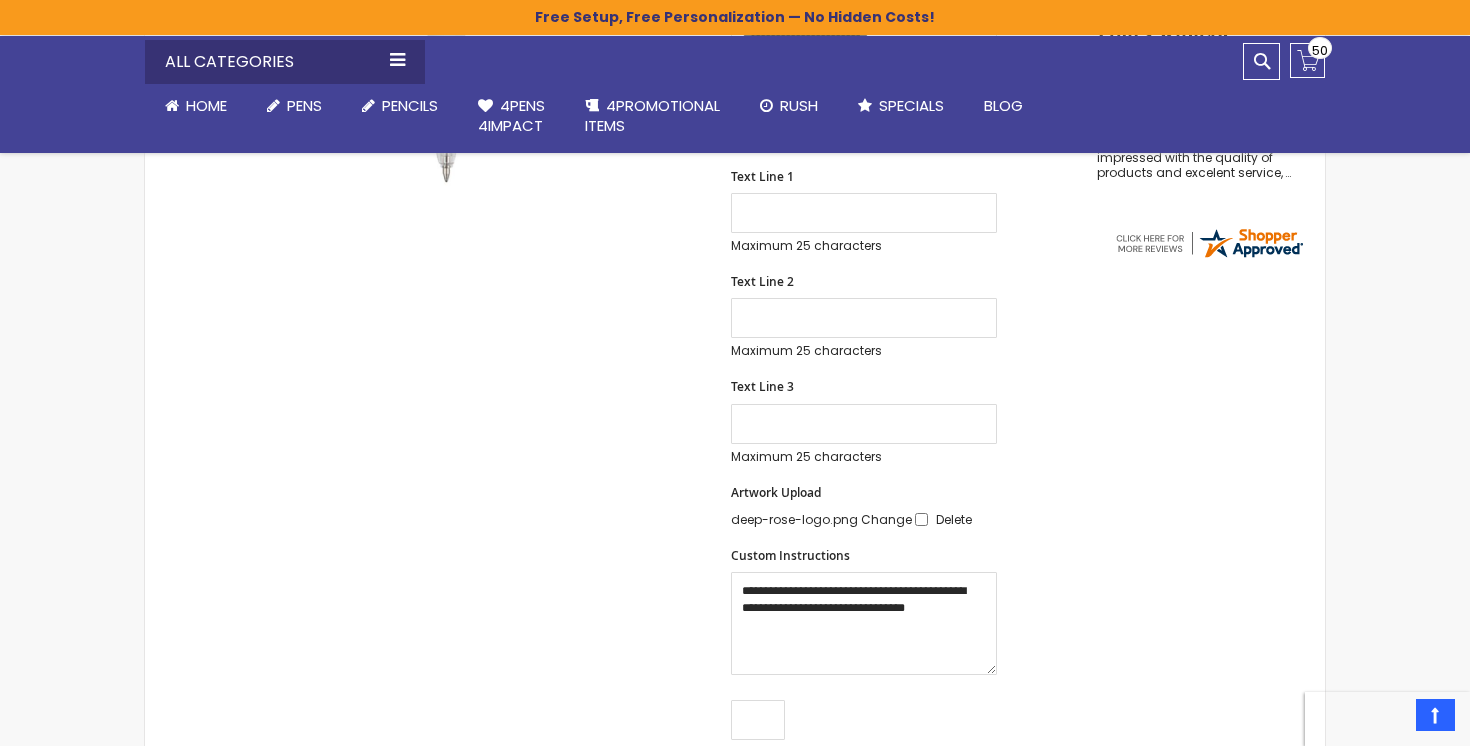 scroll, scrollTop: 711, scrollLeft: 0, axis: vertical 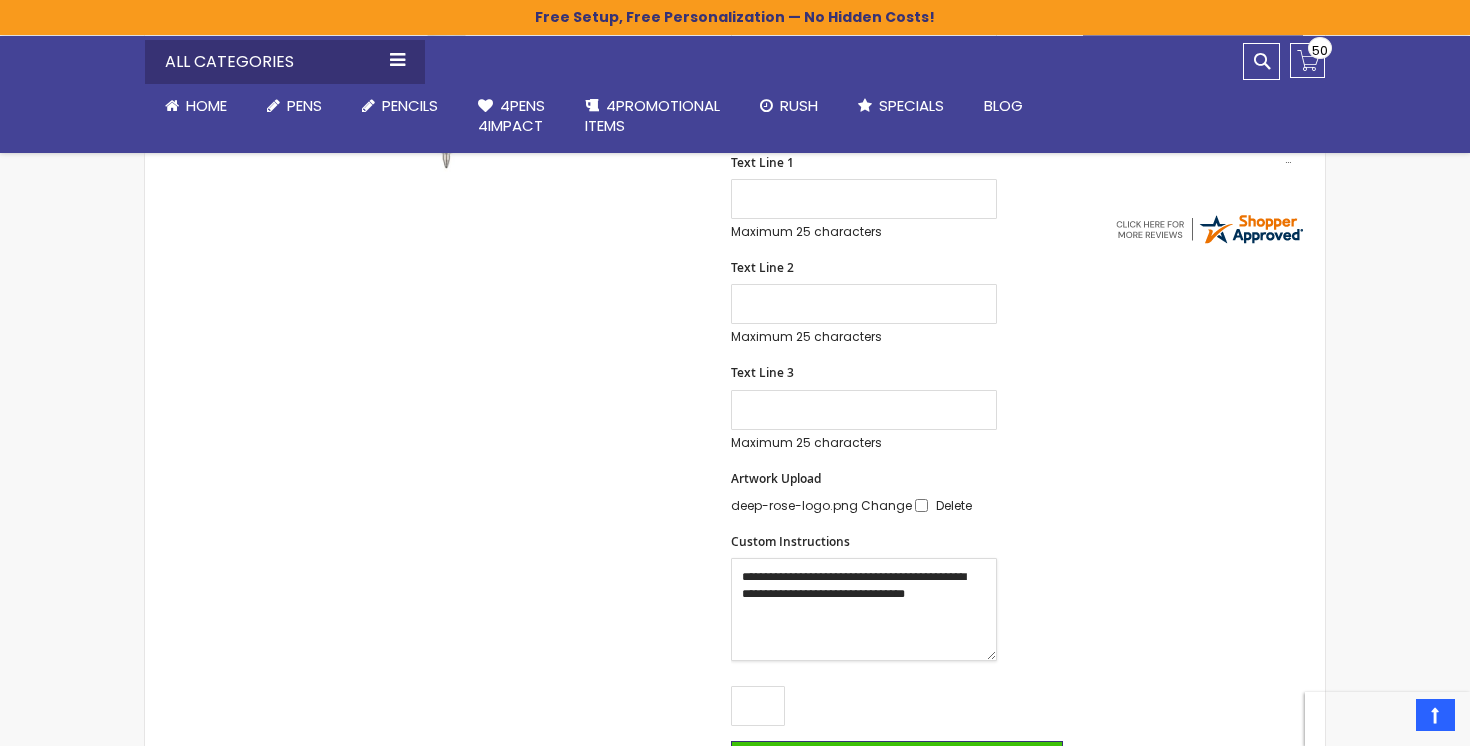 click on "**********" at bounding box center (864, 609) 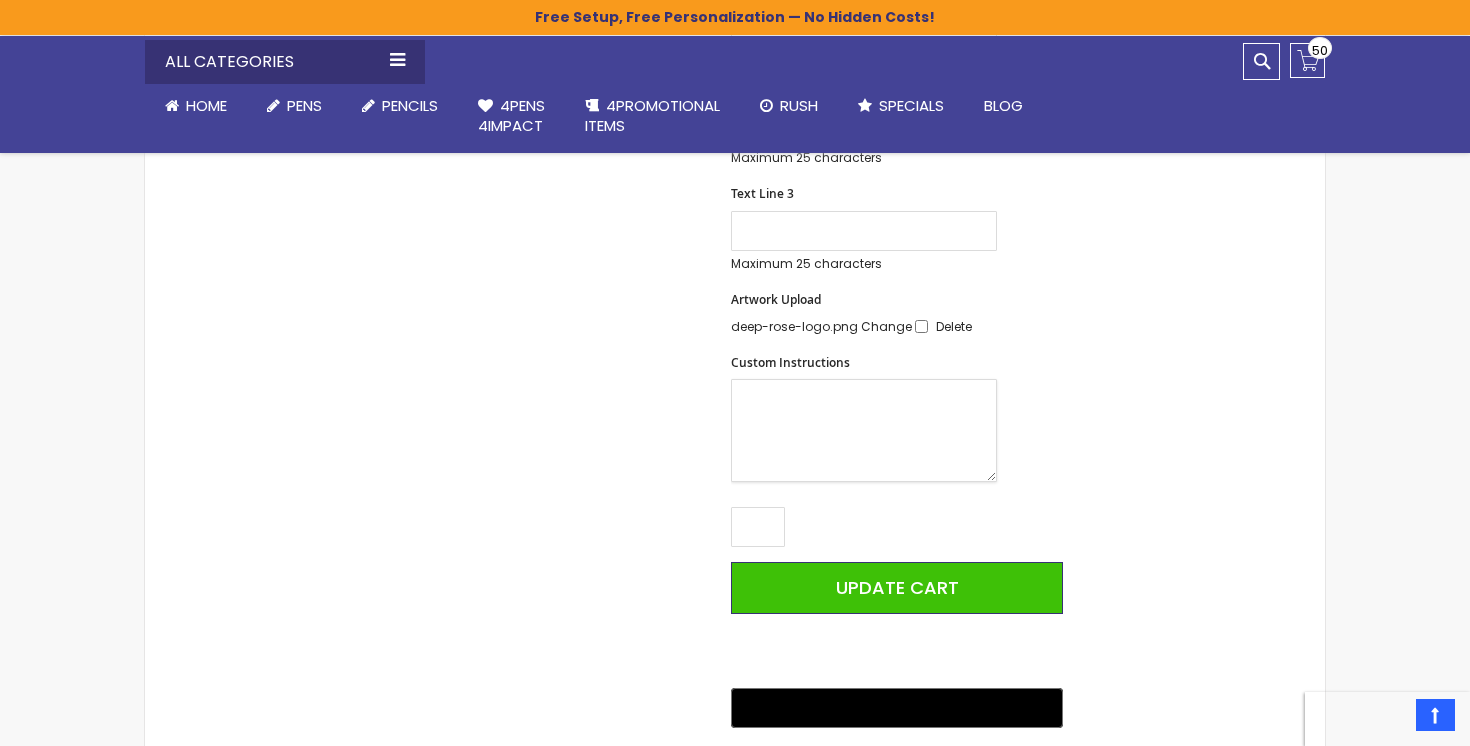 scroll, scrollTop: 905, scrollLeft: 0, axis: vertical 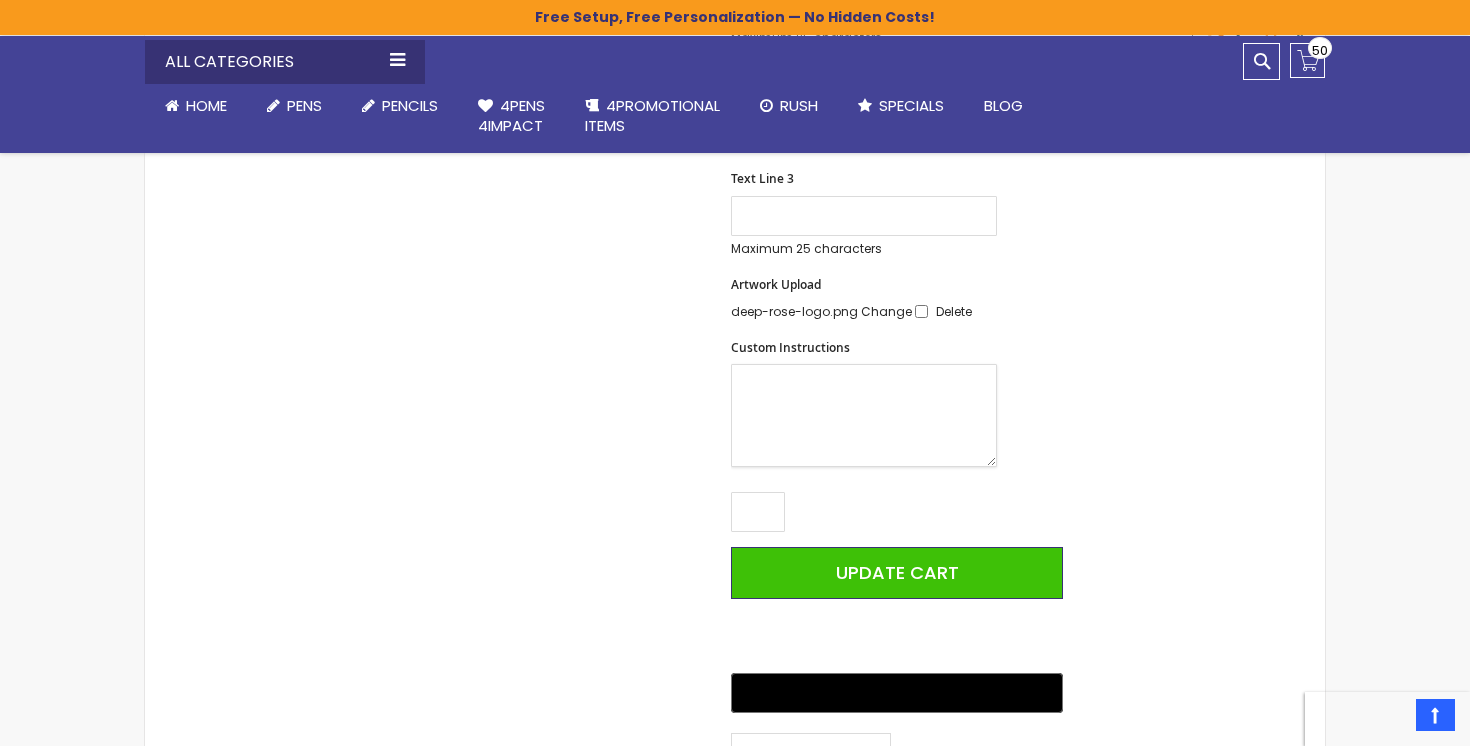 type 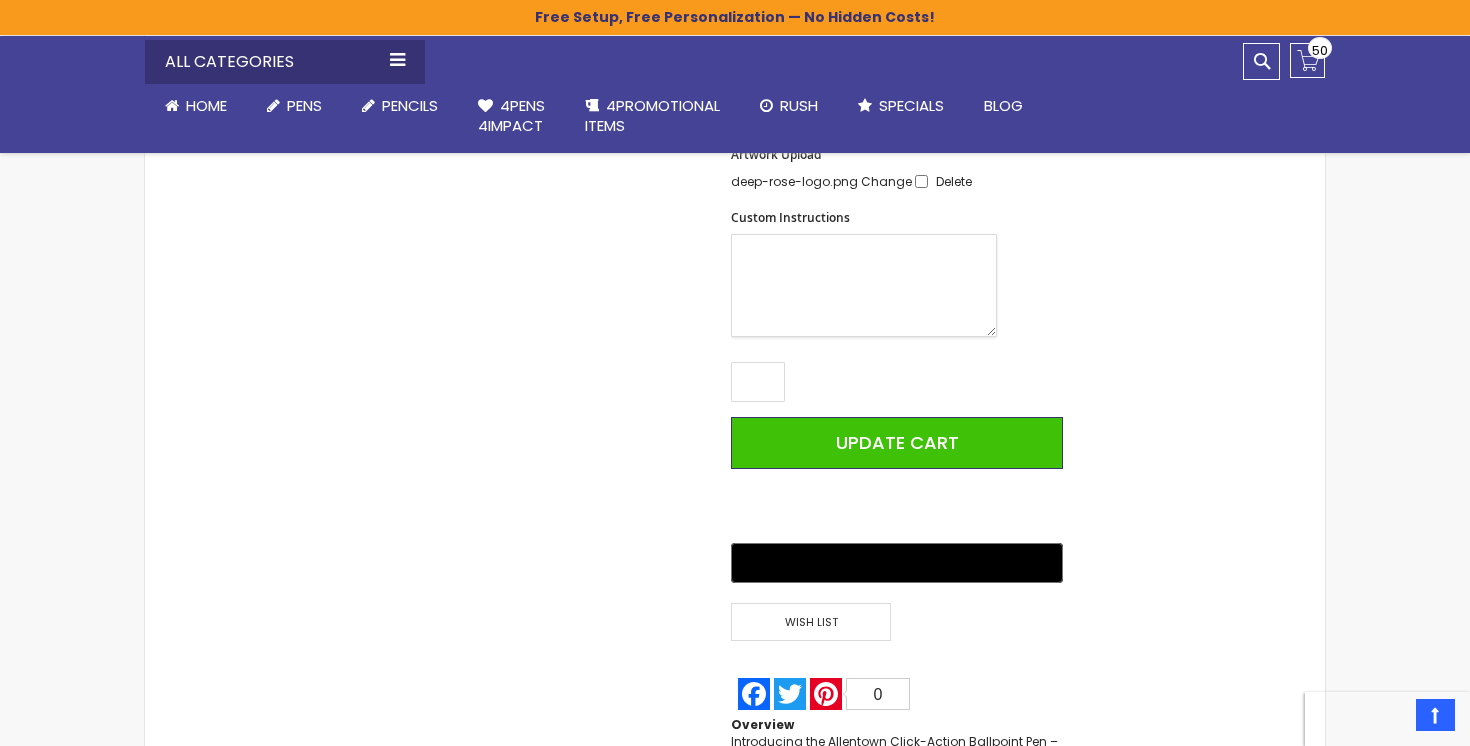 scroll, scrollTop: 1084, scrollLeft: 0, axis: vertical 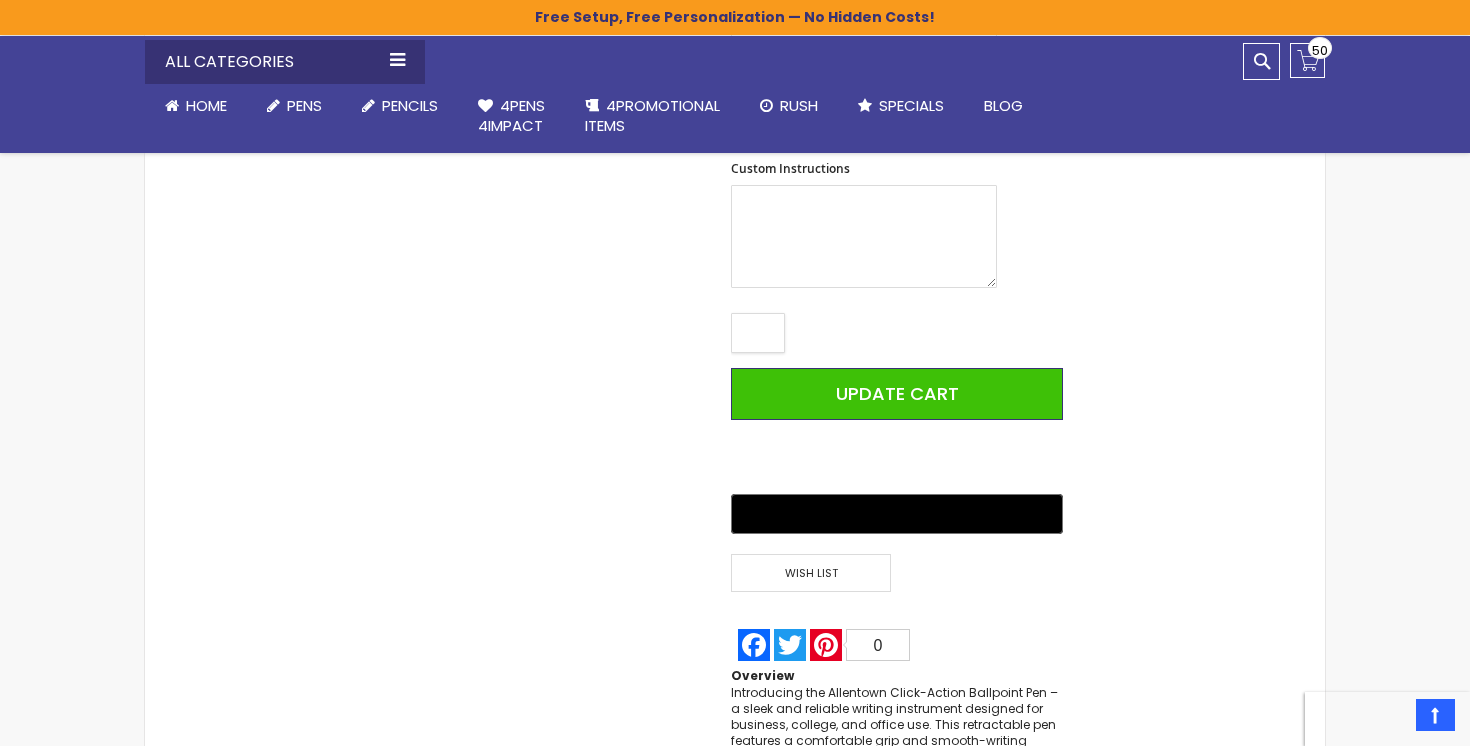click on "**" at bounding box center (758, 333) 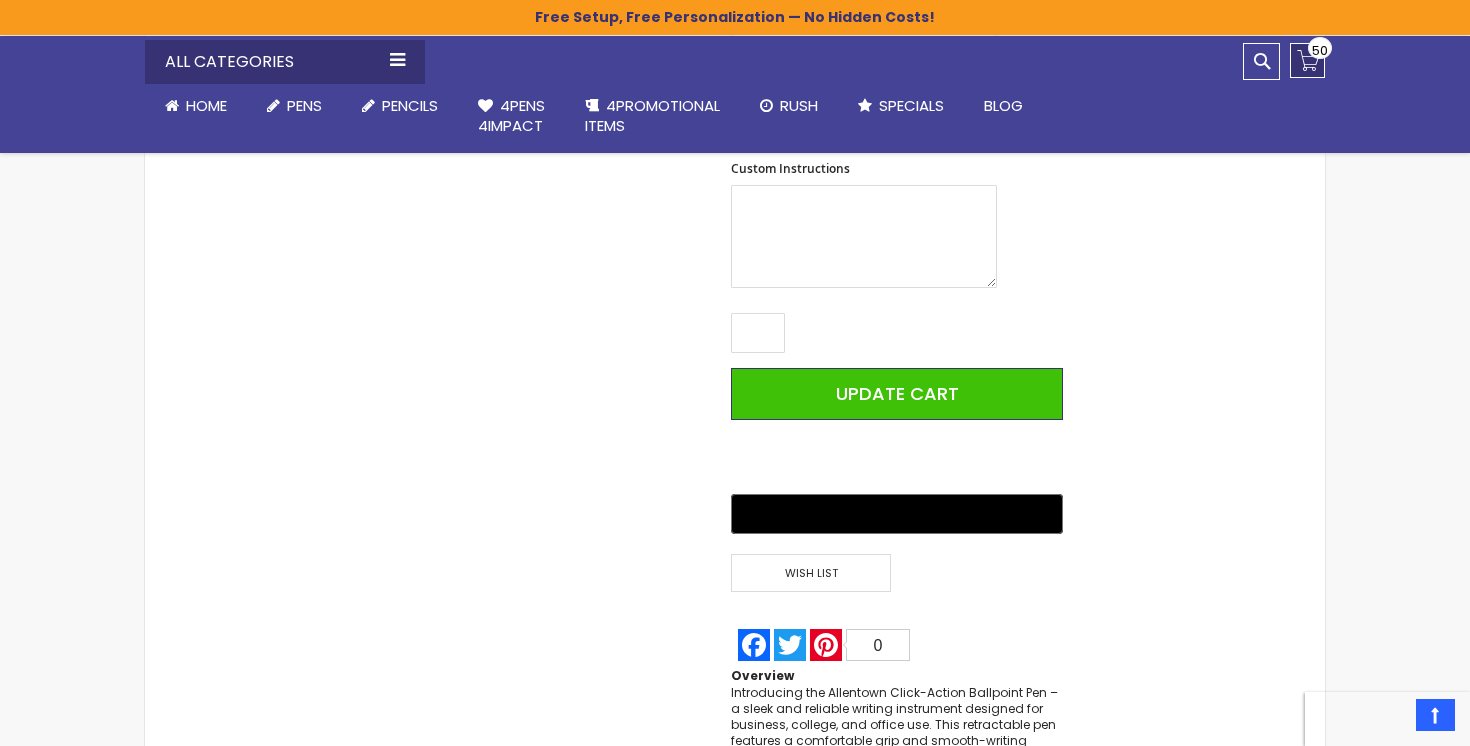 click on "My Cart
$31.00
50
50
items" at bounding box center [1307, 60] 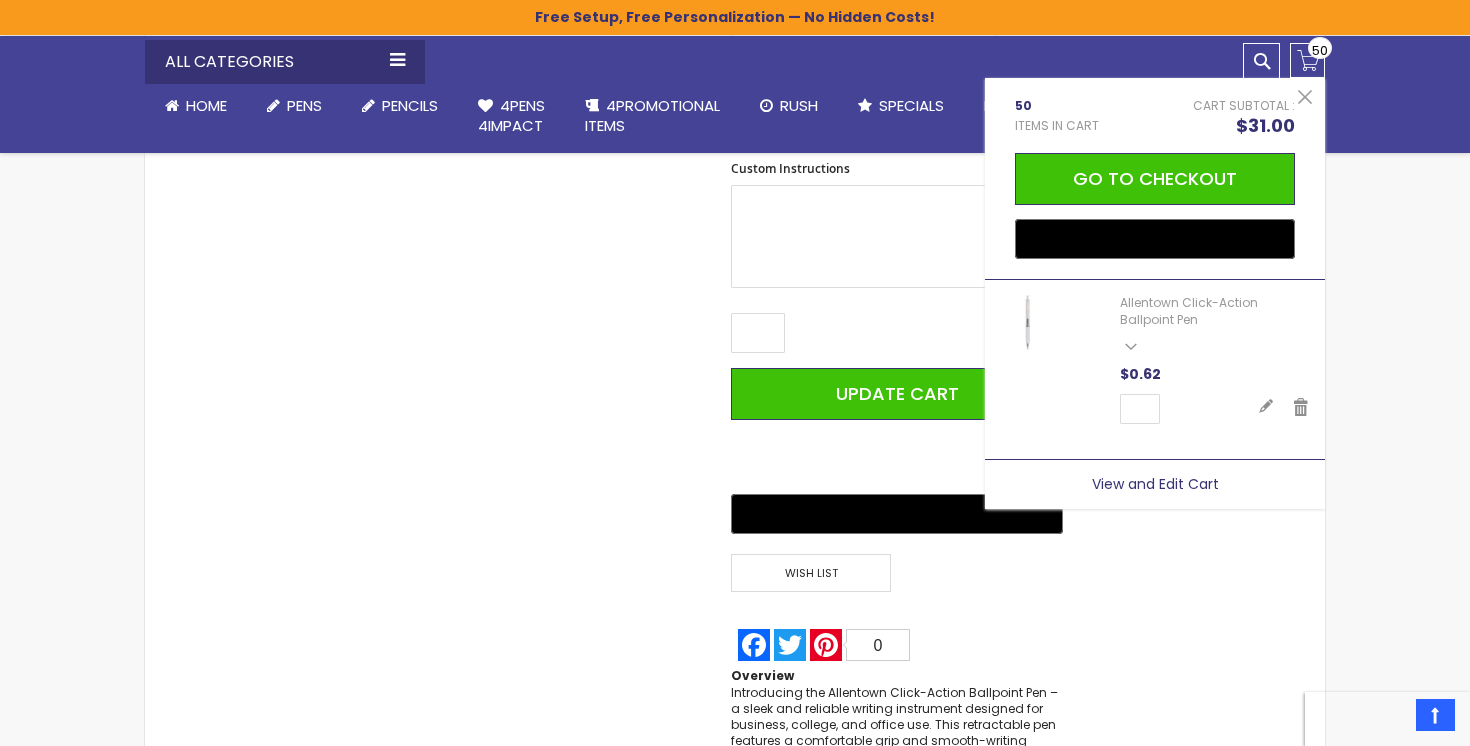 click on "View and Edit Cart" at bounding box center (1155, 484) 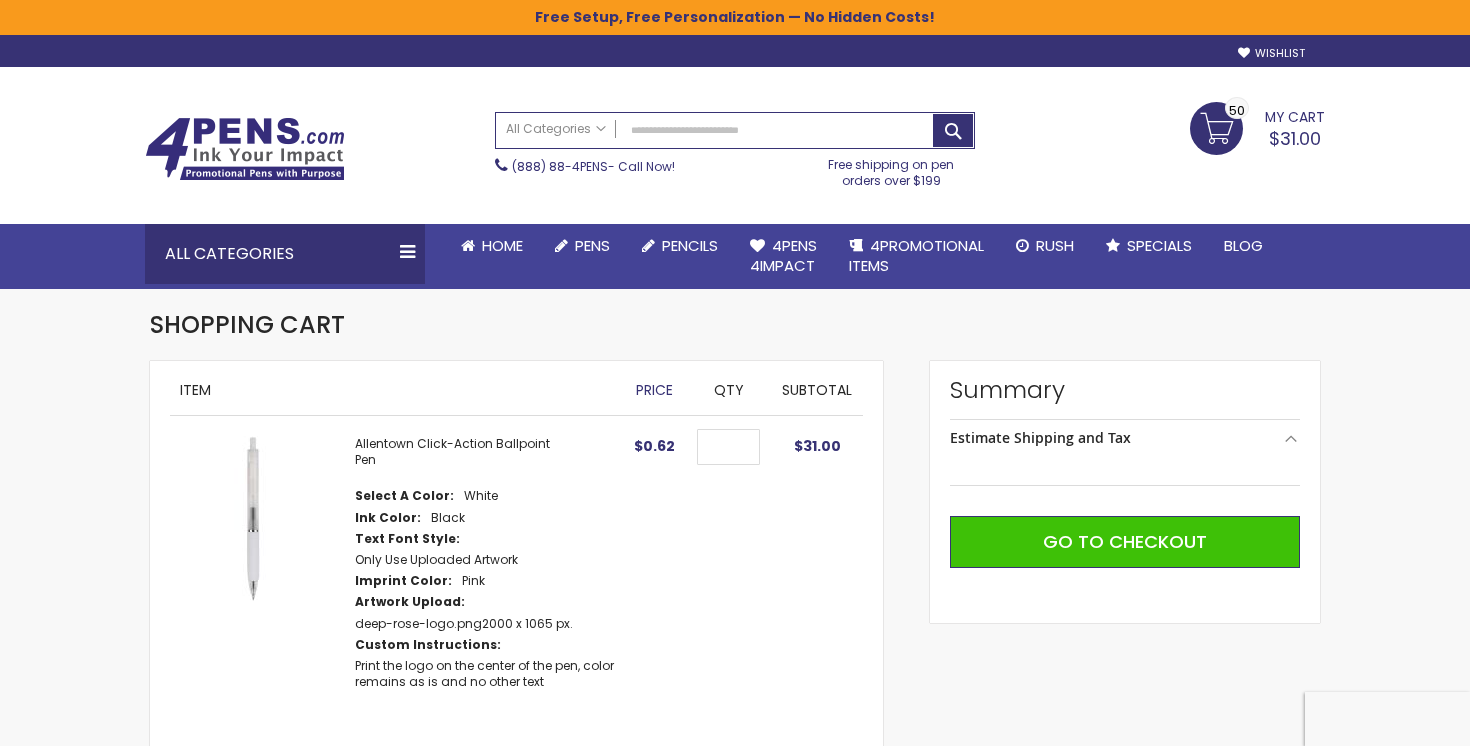 scroll, scrollTop: 0, scrollLeft: 0, axis: both 